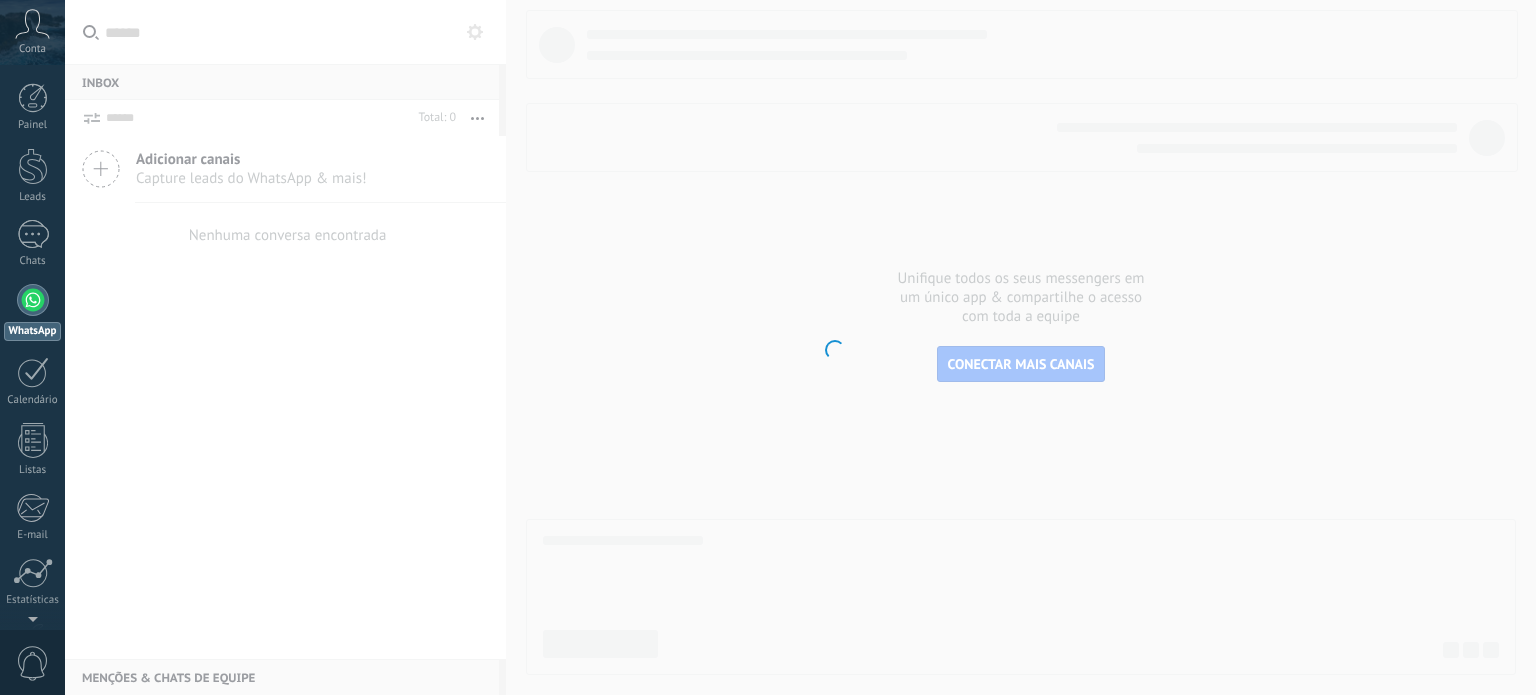 scroll, scrollTop: 0, scrollLeft: 0, axis: both 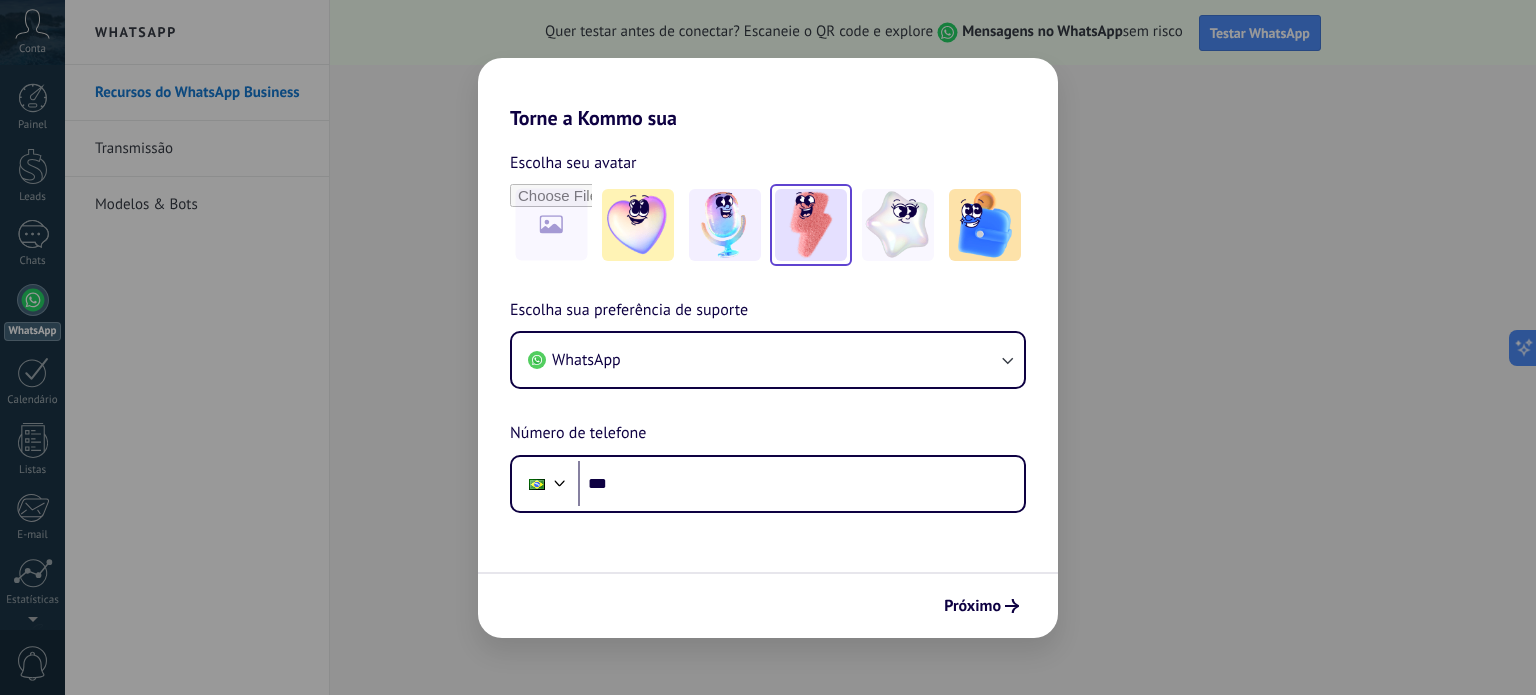 click at bounding box center [638, 225] 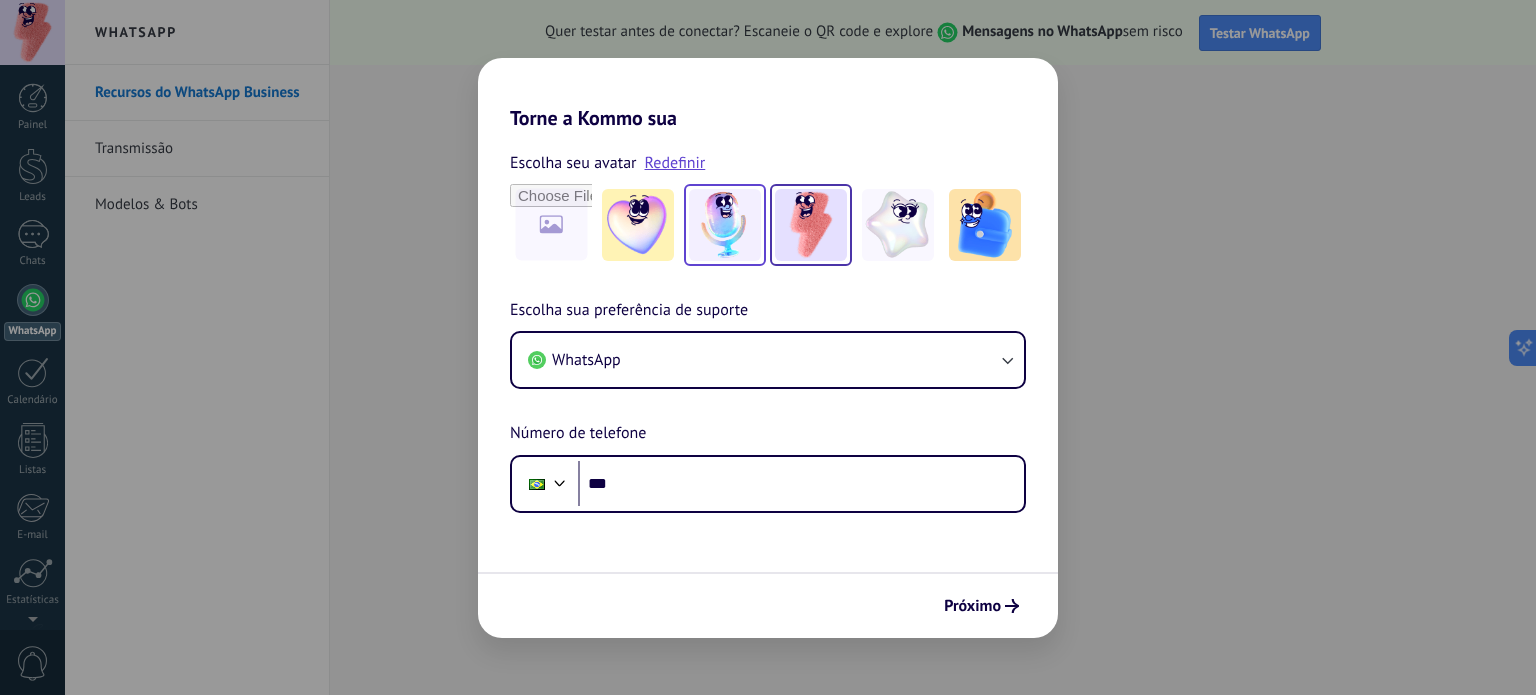 click at bounding box center (638, 225) 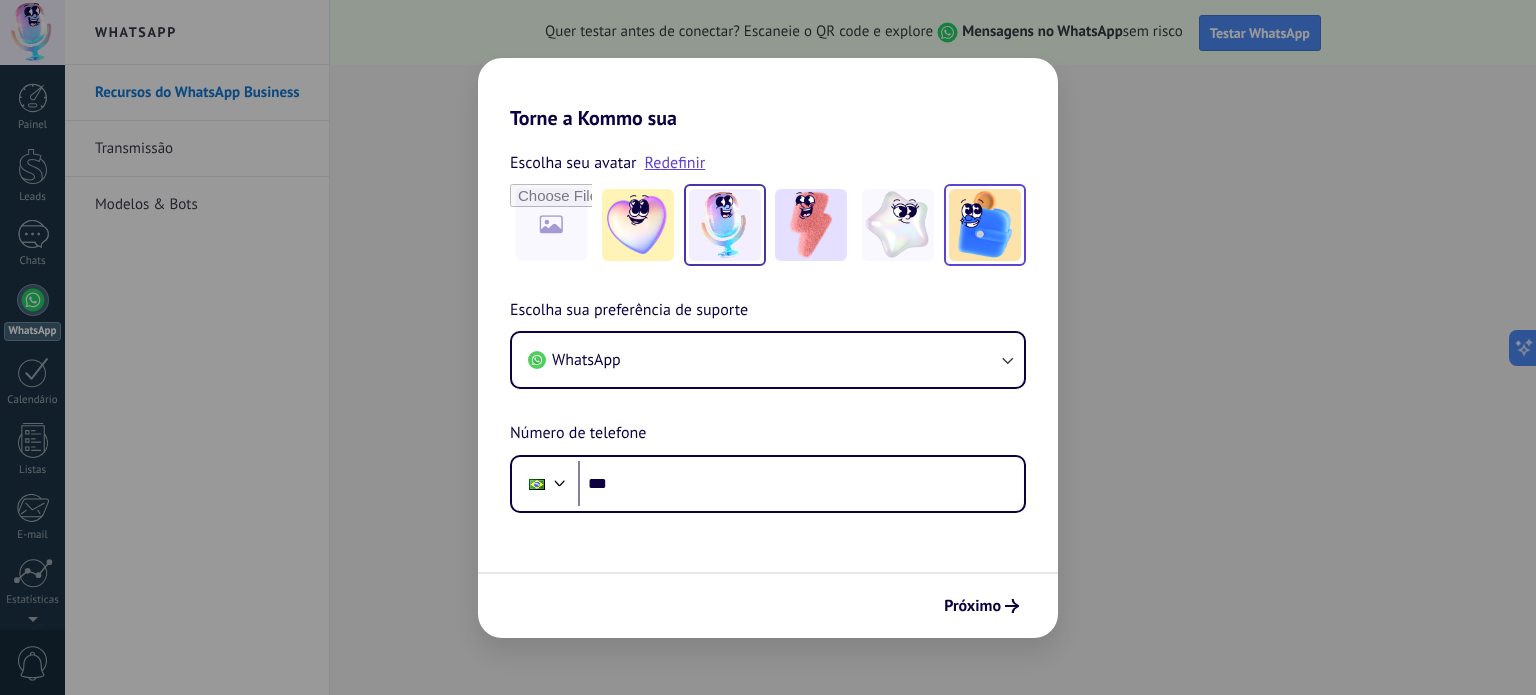 click at bounding box center [638, 225] 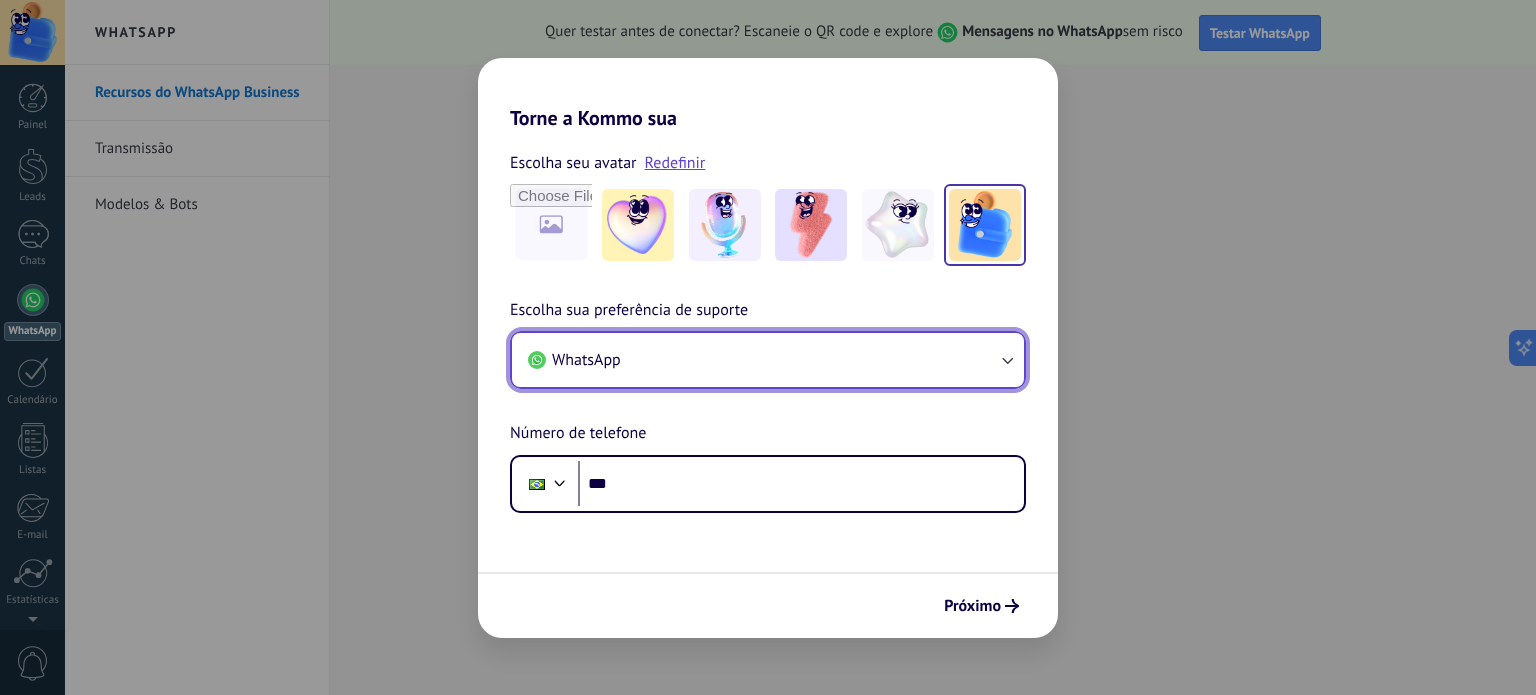 click on "WhatsApp" at bounding box center [768, 360] 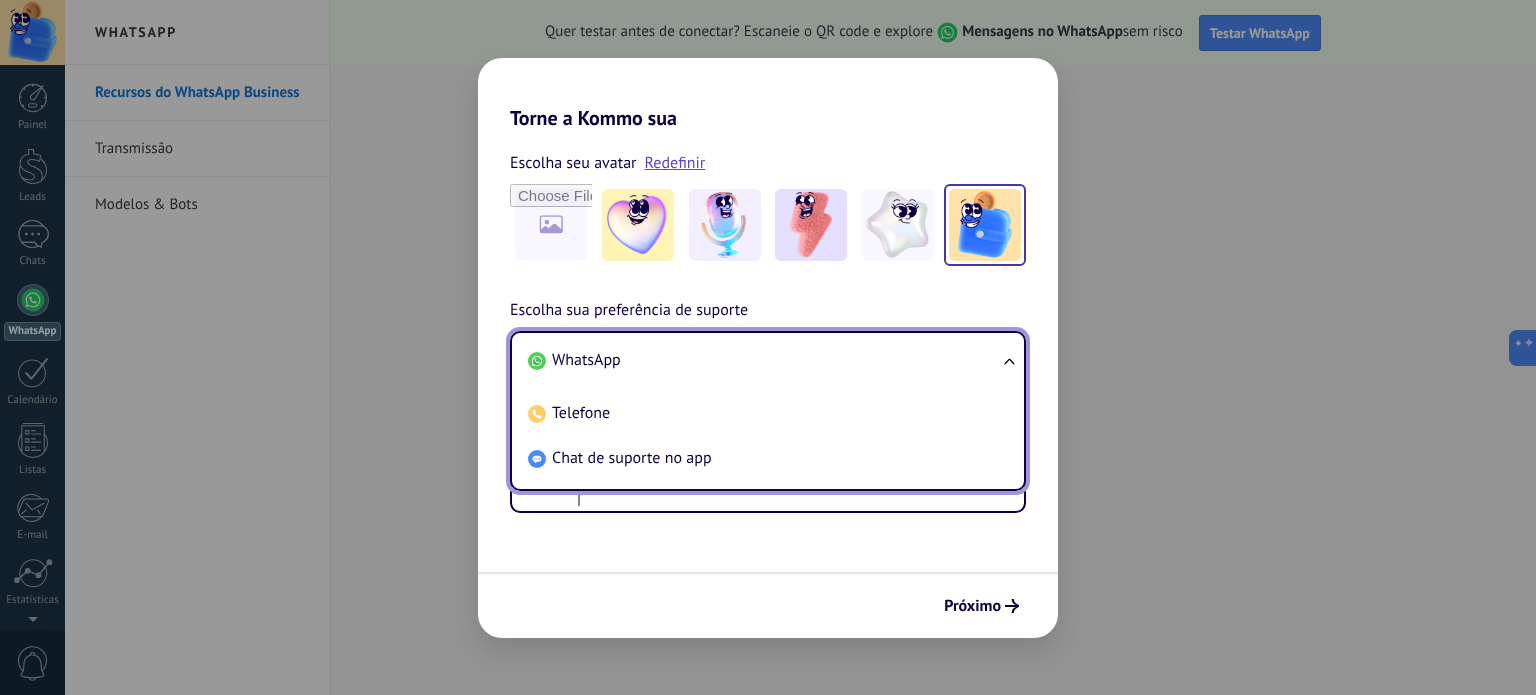 click on "WhatsApp" at bounding box center (764, 360) 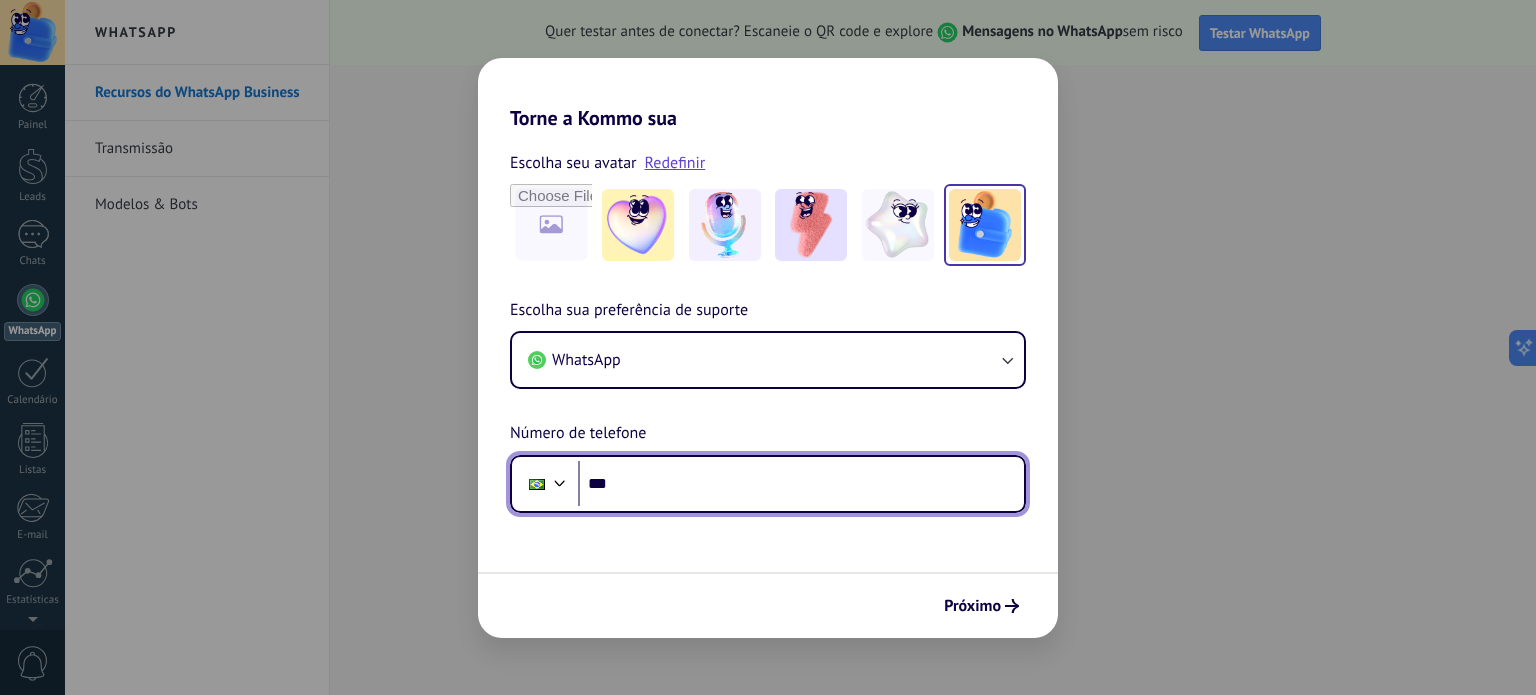 click on "***" at bounding box center [801, 484] 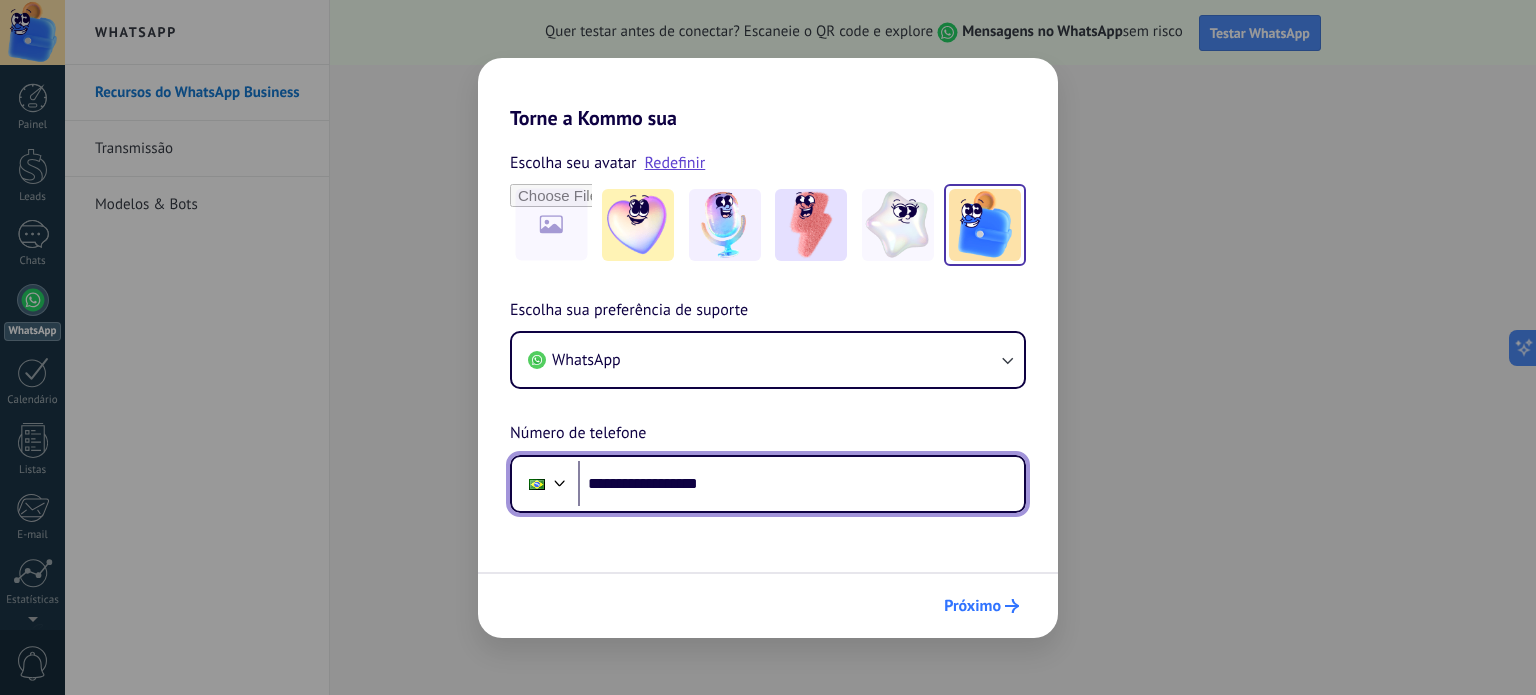 type on "**********" 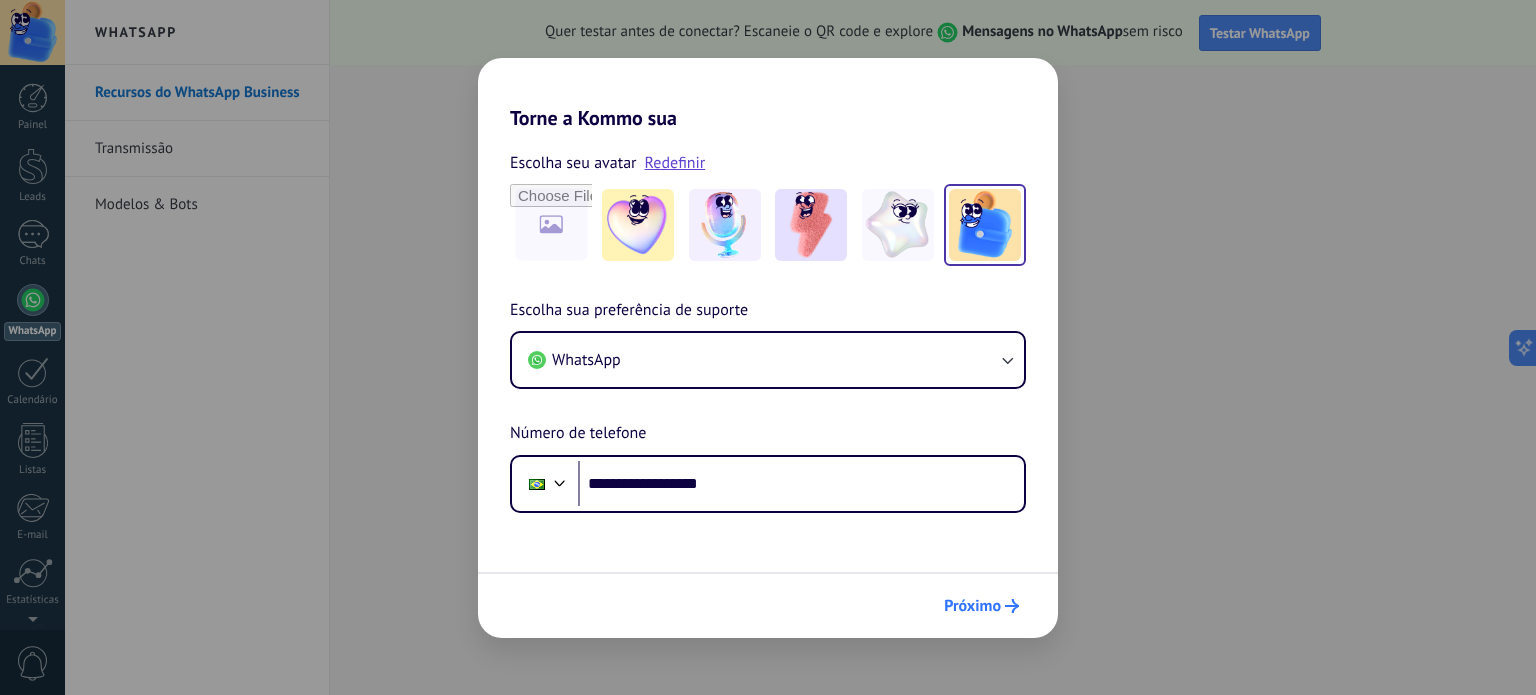 click on "Próximo" at bounding box center (981, 606) 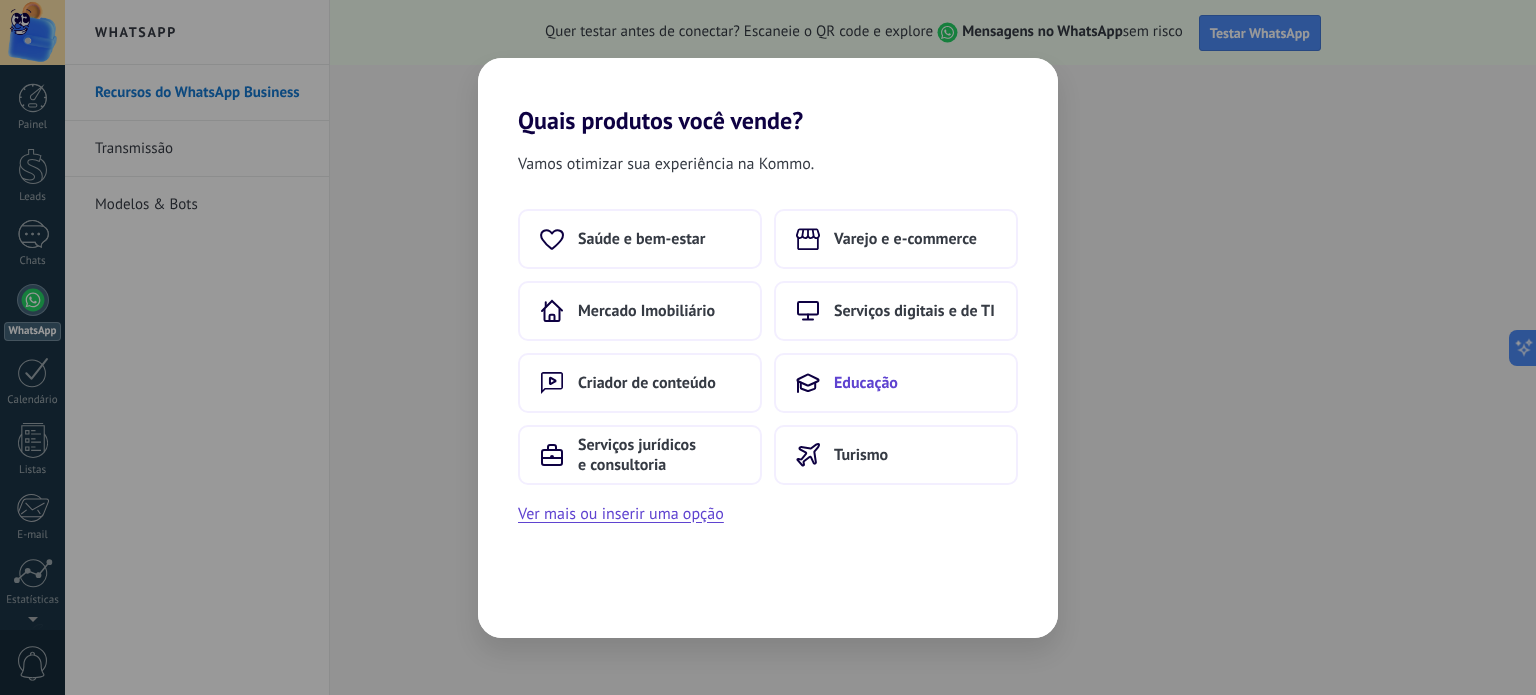 click on "Educação" at bounding box center (641, 239) 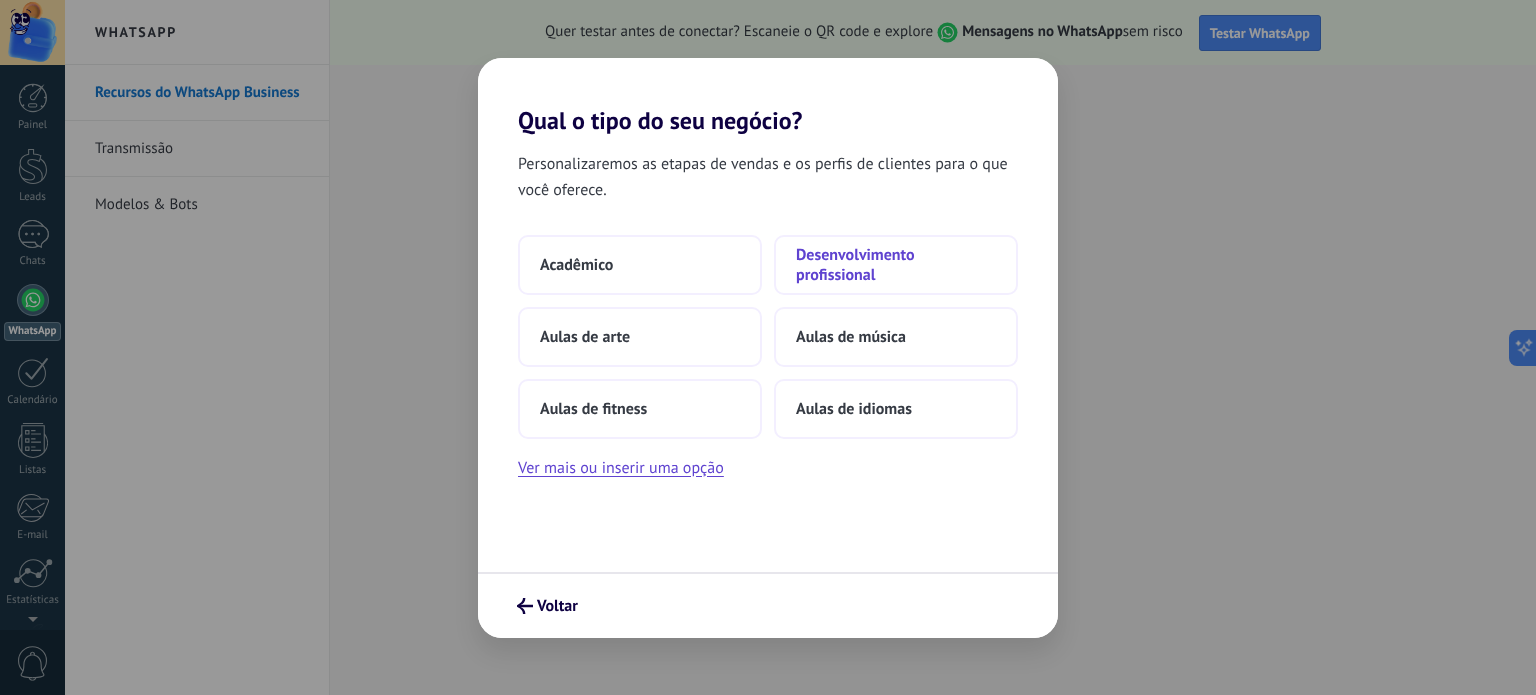 click on "Desenvolvimento profissional" at bounding box center [576, 265] 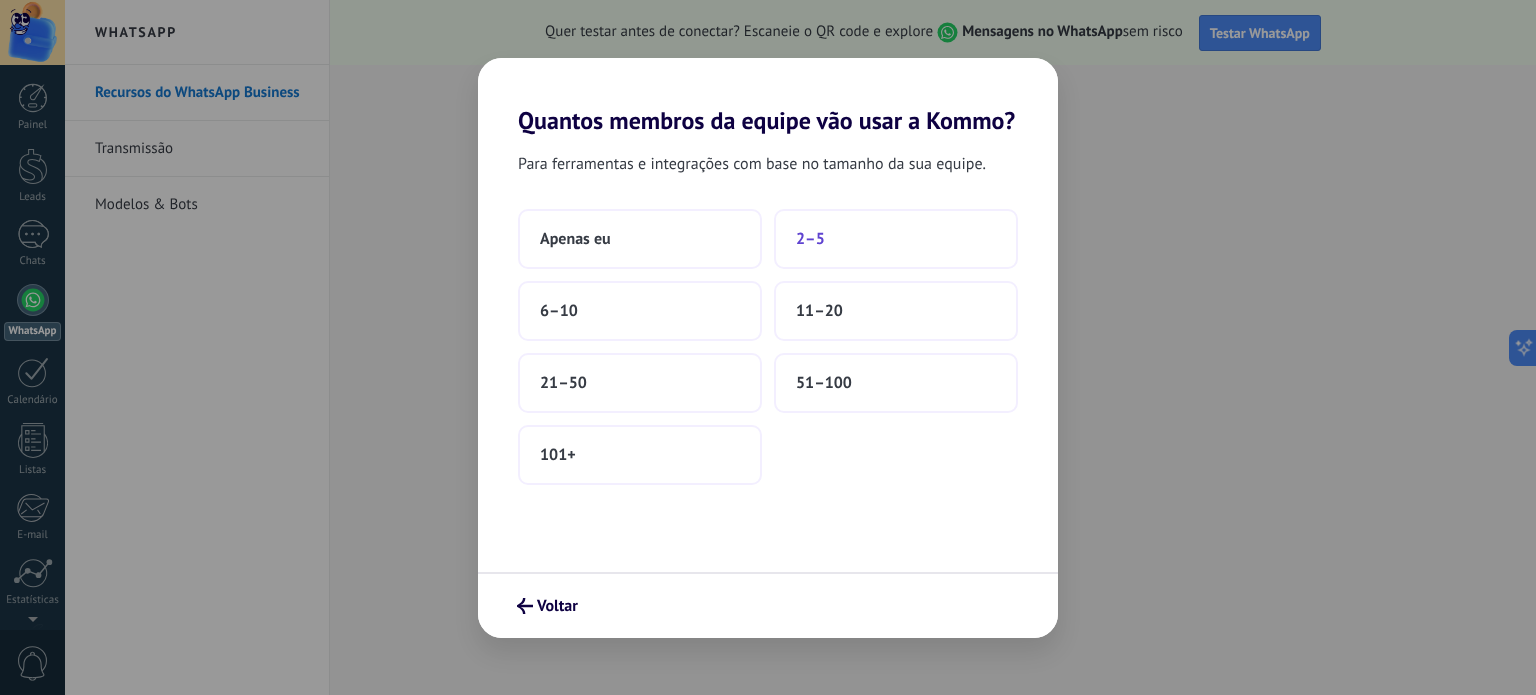 click on "2–5" at bounding box center [896, 239] 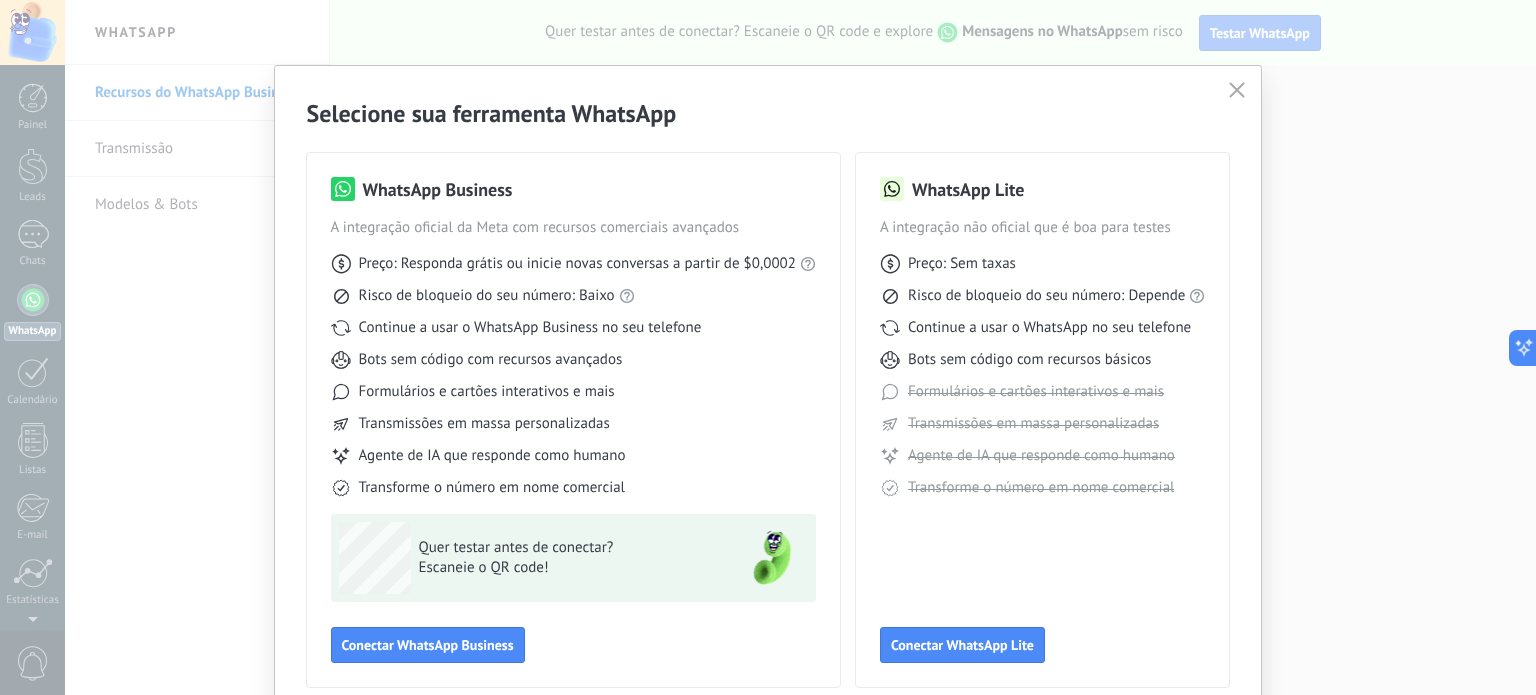 click at bounding box center [1237, 89] 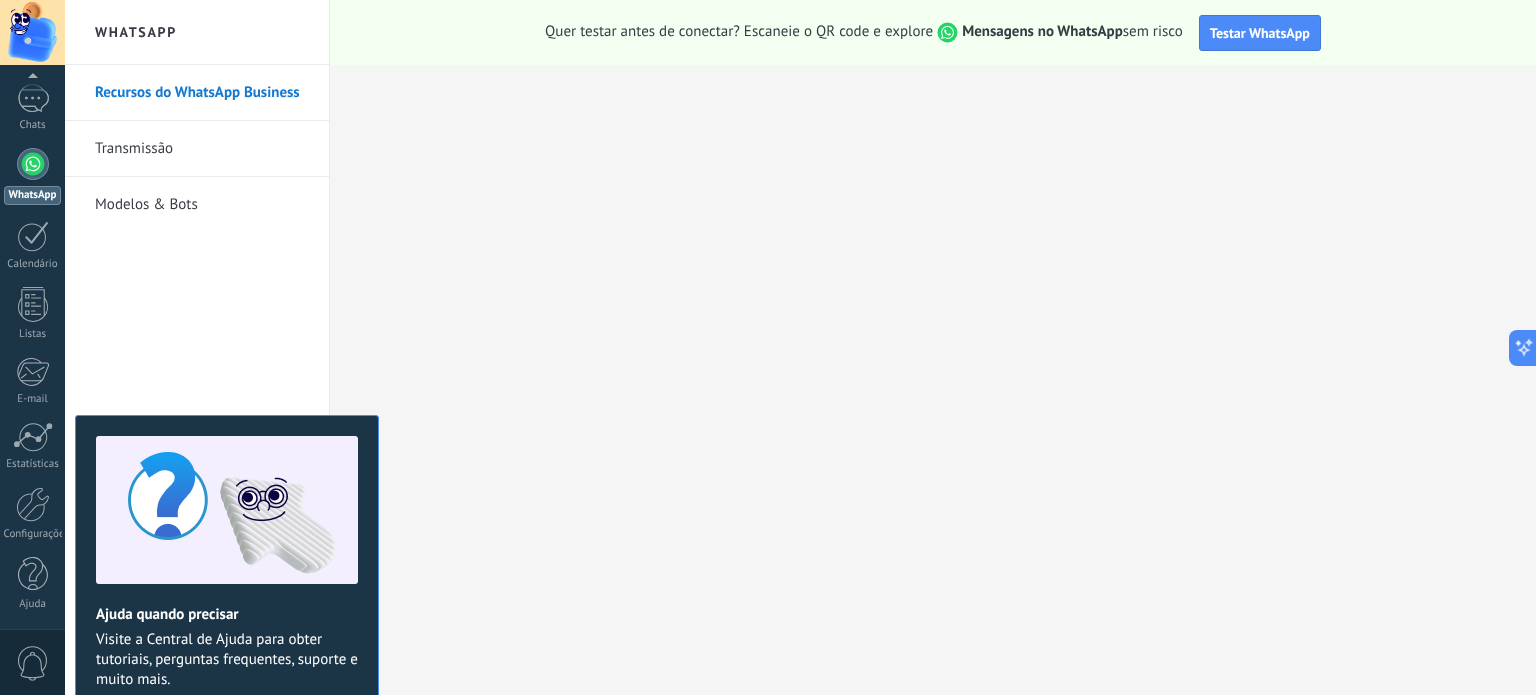 scroll, scrollTop: 11, scrollLeft: 0, axis: vertical 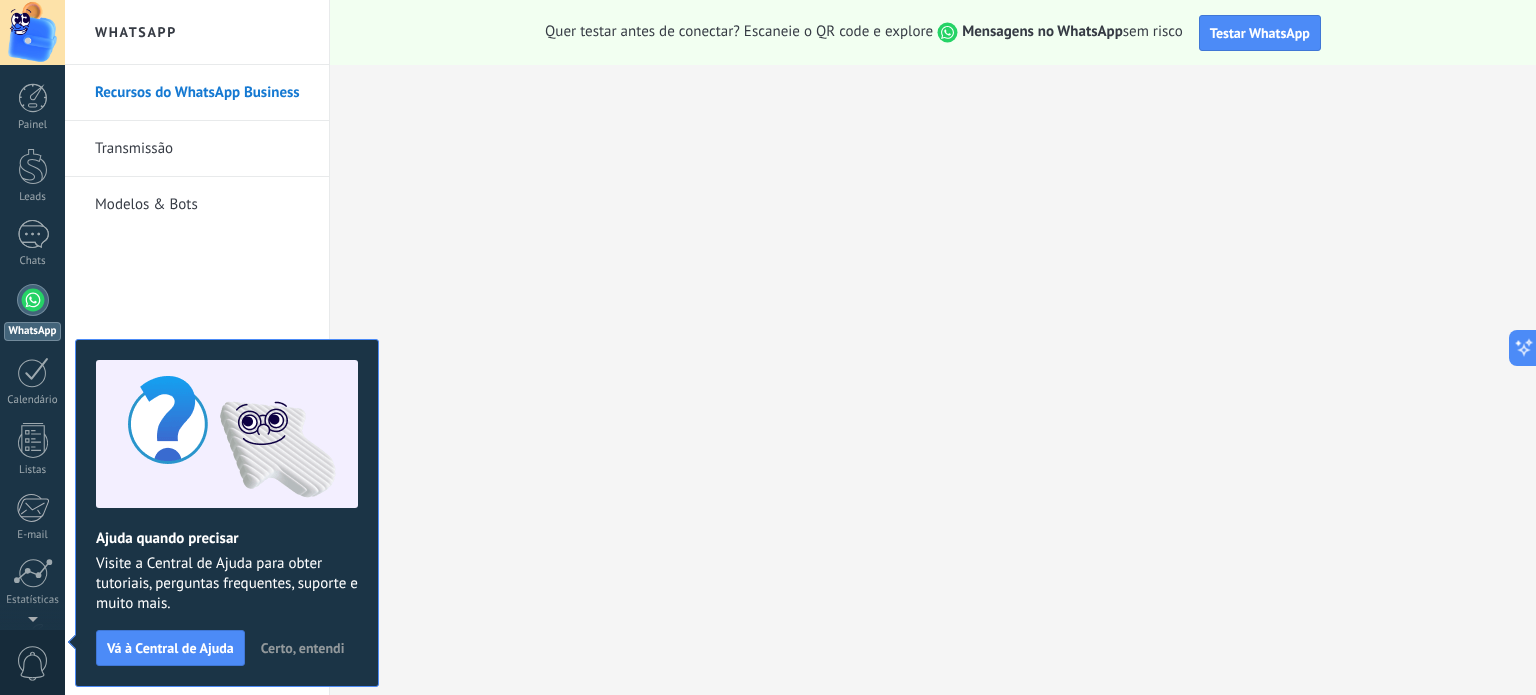 click on "Certo, entendi" at bounding box center [303, 648] 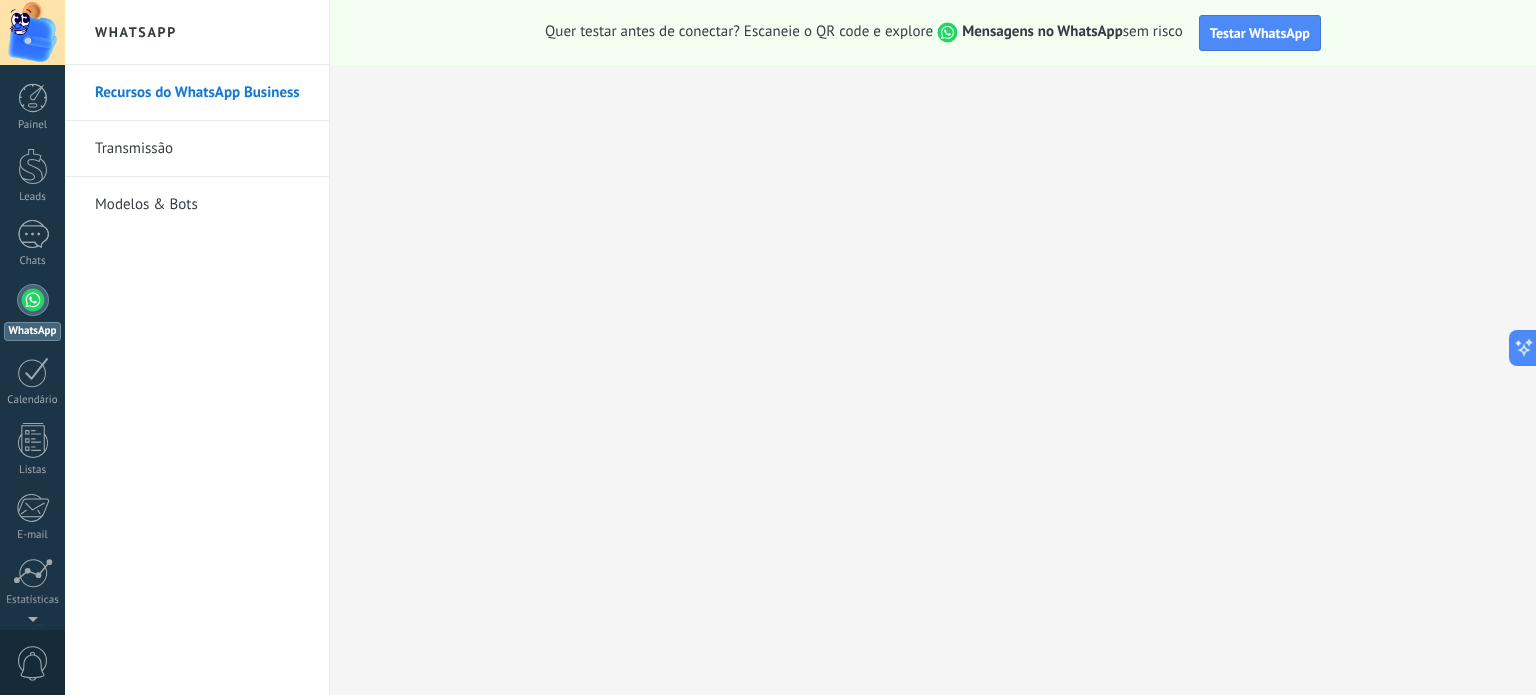 click at bounding box center [33, 300] 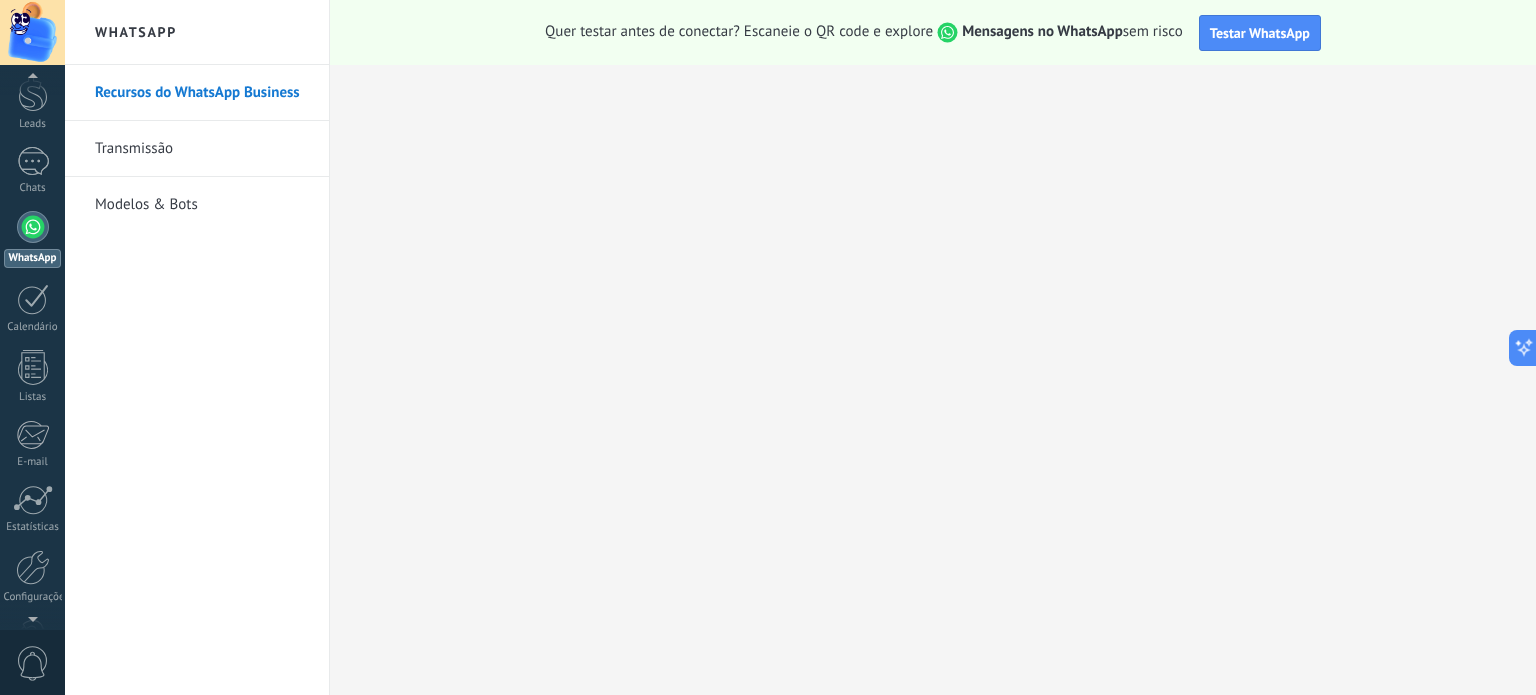 scroll, scrollTop: 136, scrollLeft: 0, axis: vertical 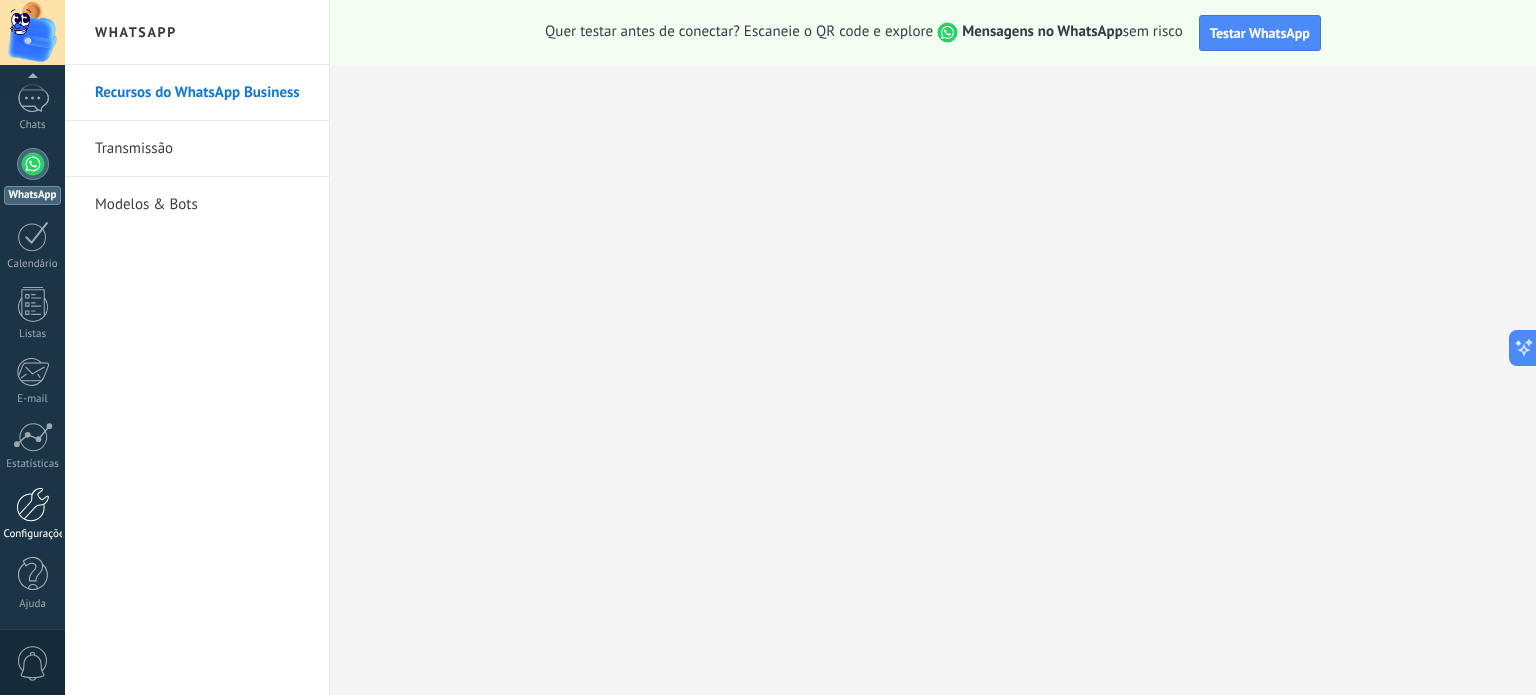 click on "Configurações" at bounding box center [32, 514] 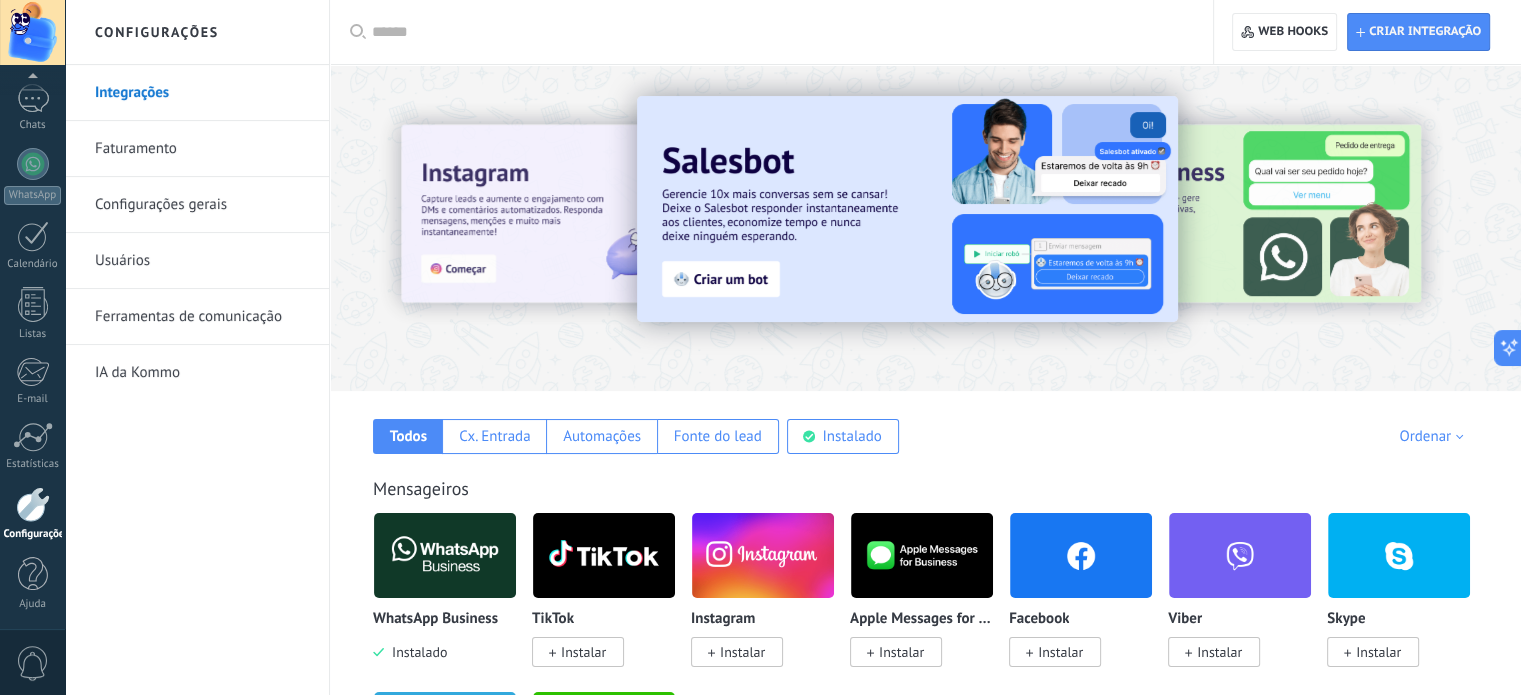 click on "Instalar" at bounding box center (742, 652) 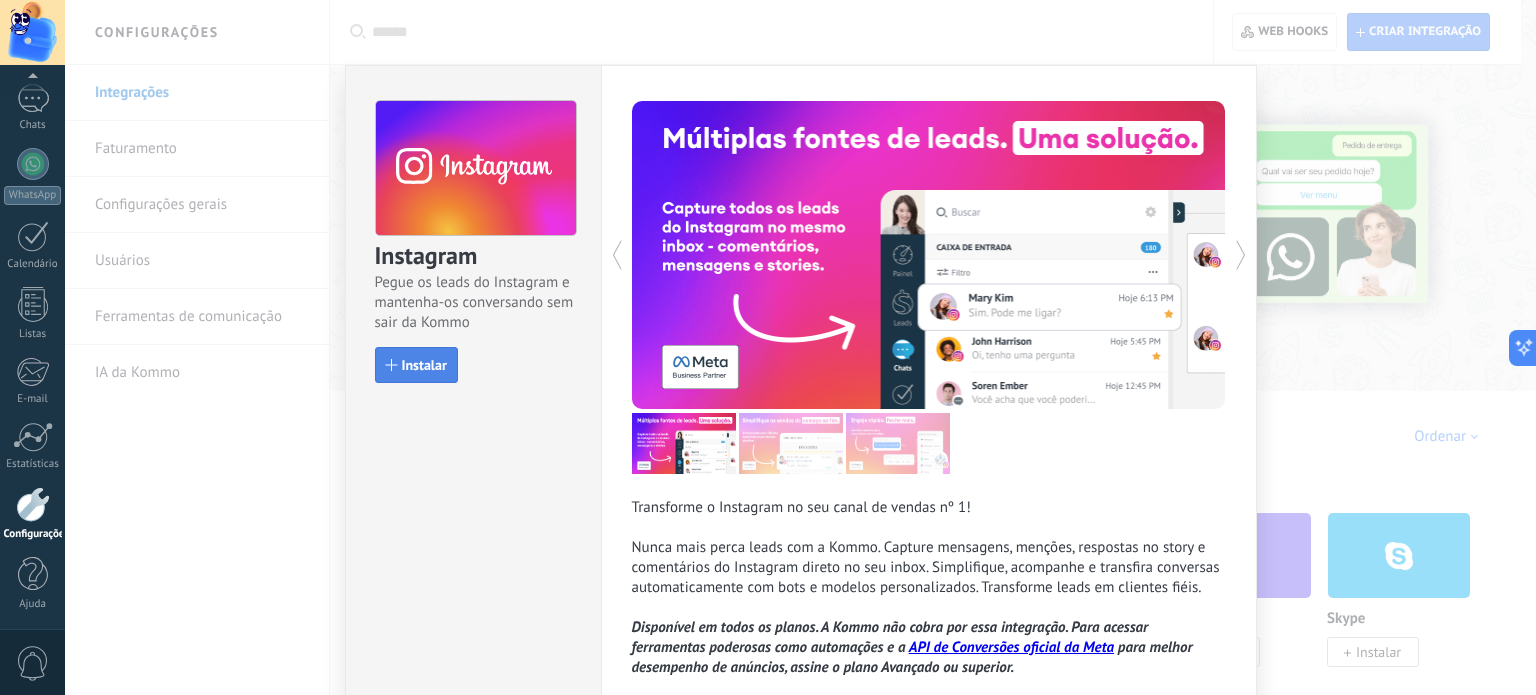 click on "Instalar" at bounding box center (424, 365) 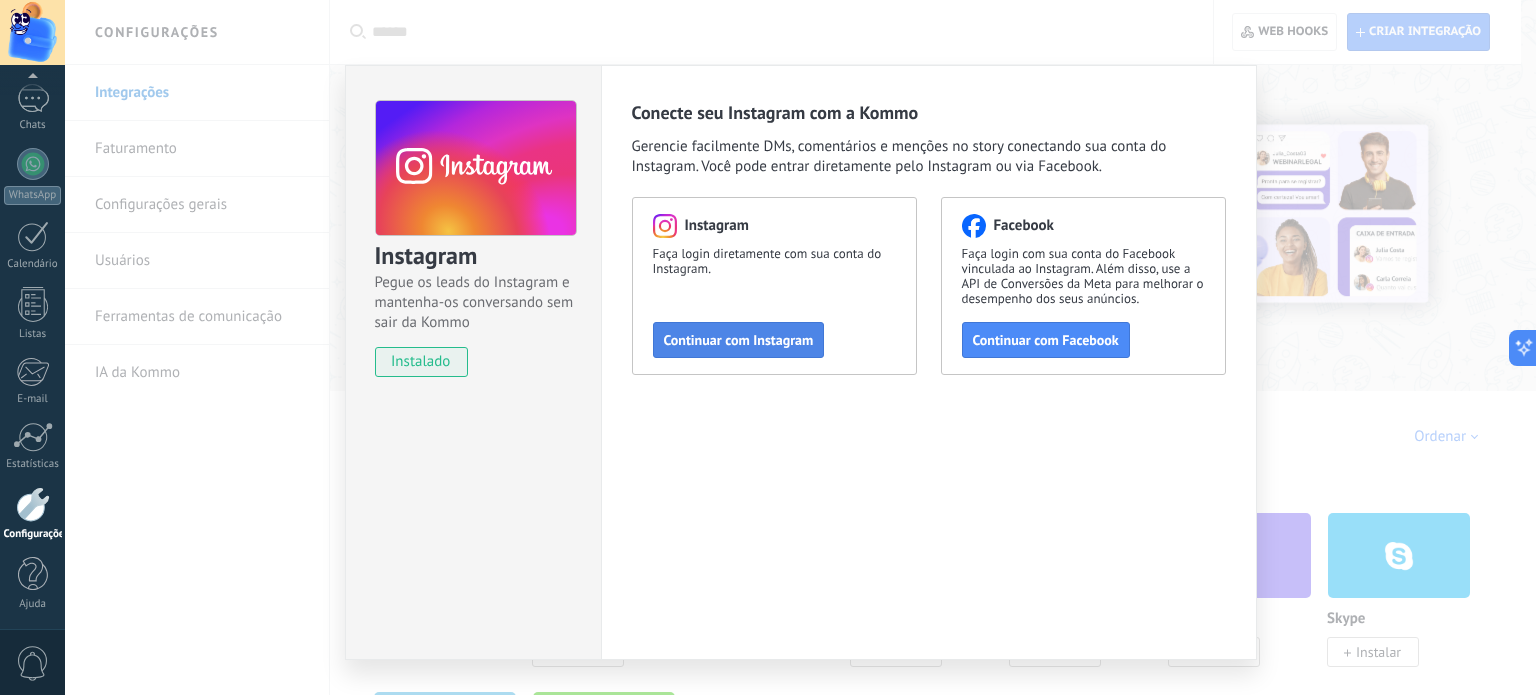 click on "Continuar com Instagram" at bounding box center (739, 340) 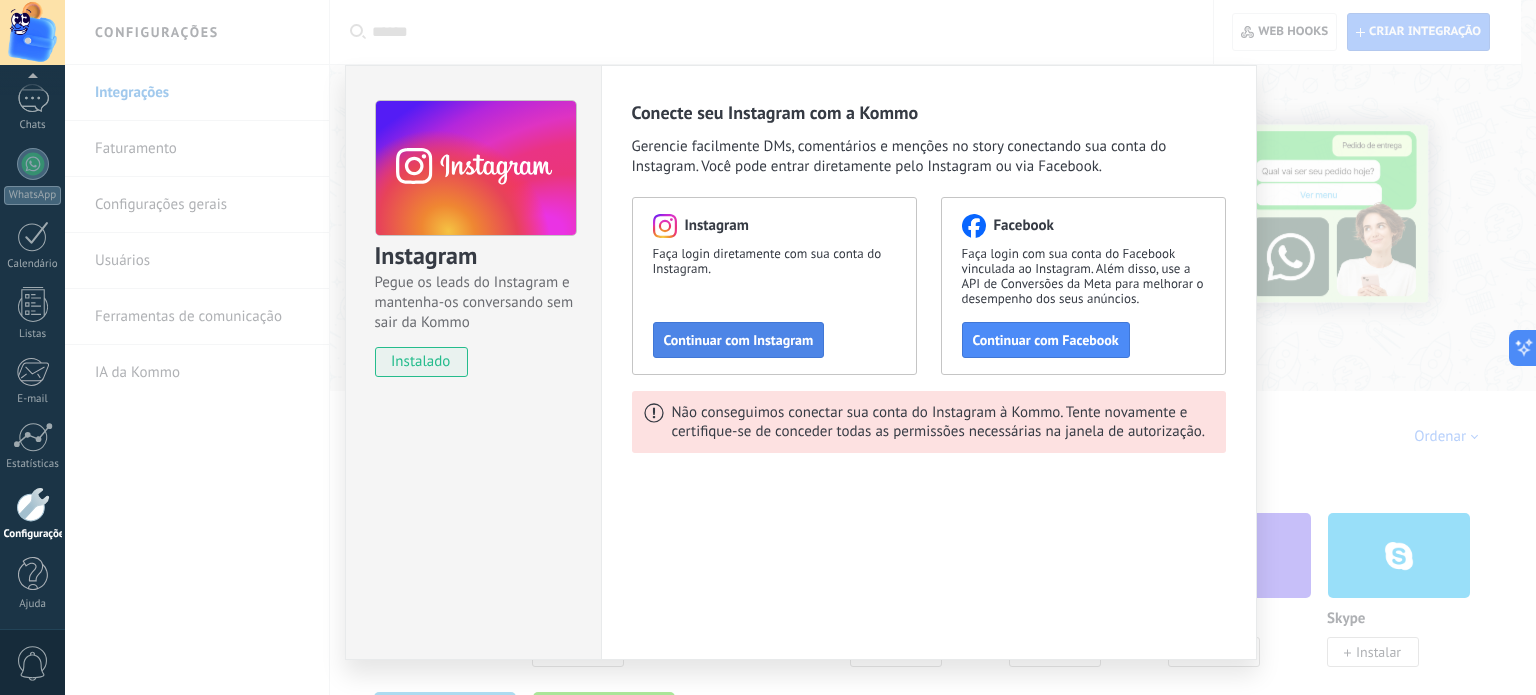 click on "Continuar com Instagram" at bounding box center (739, 340) 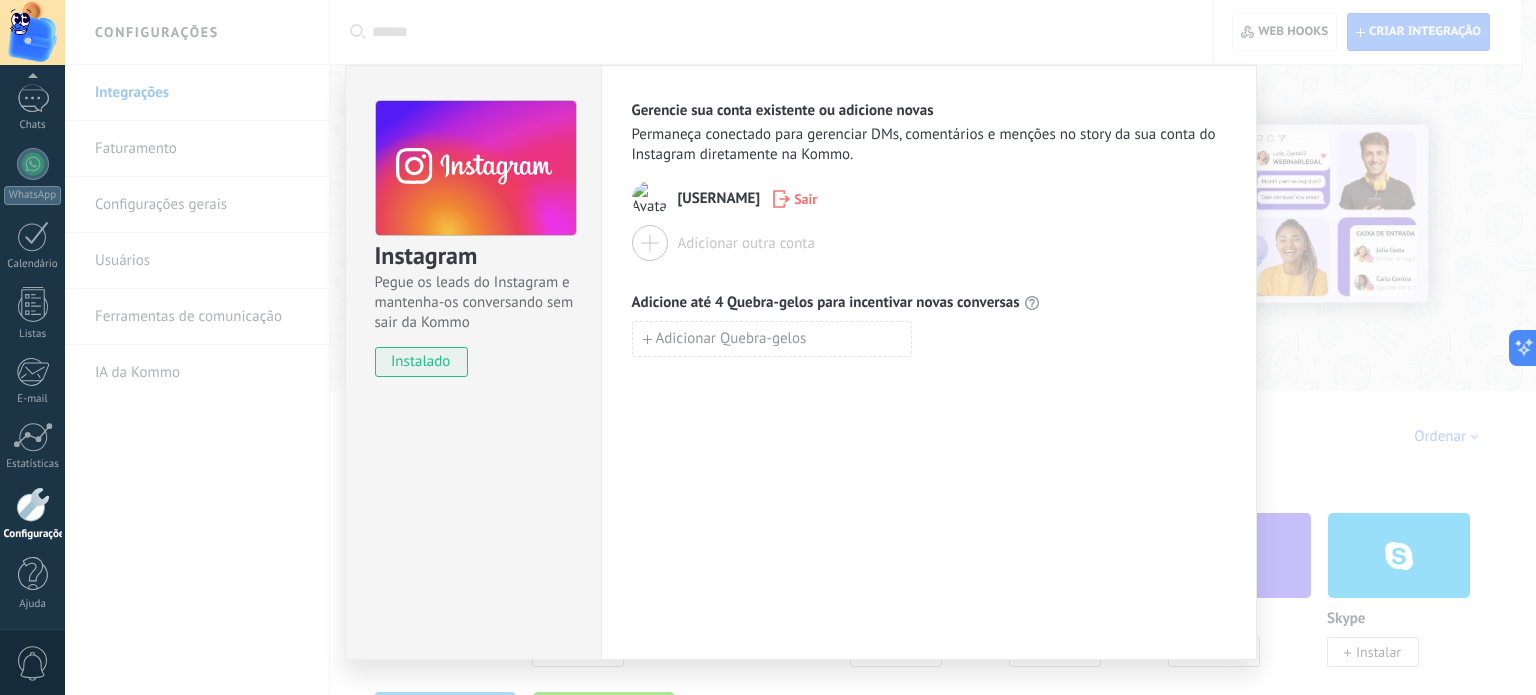 click on "Sair" at bounding box center (805, 199) 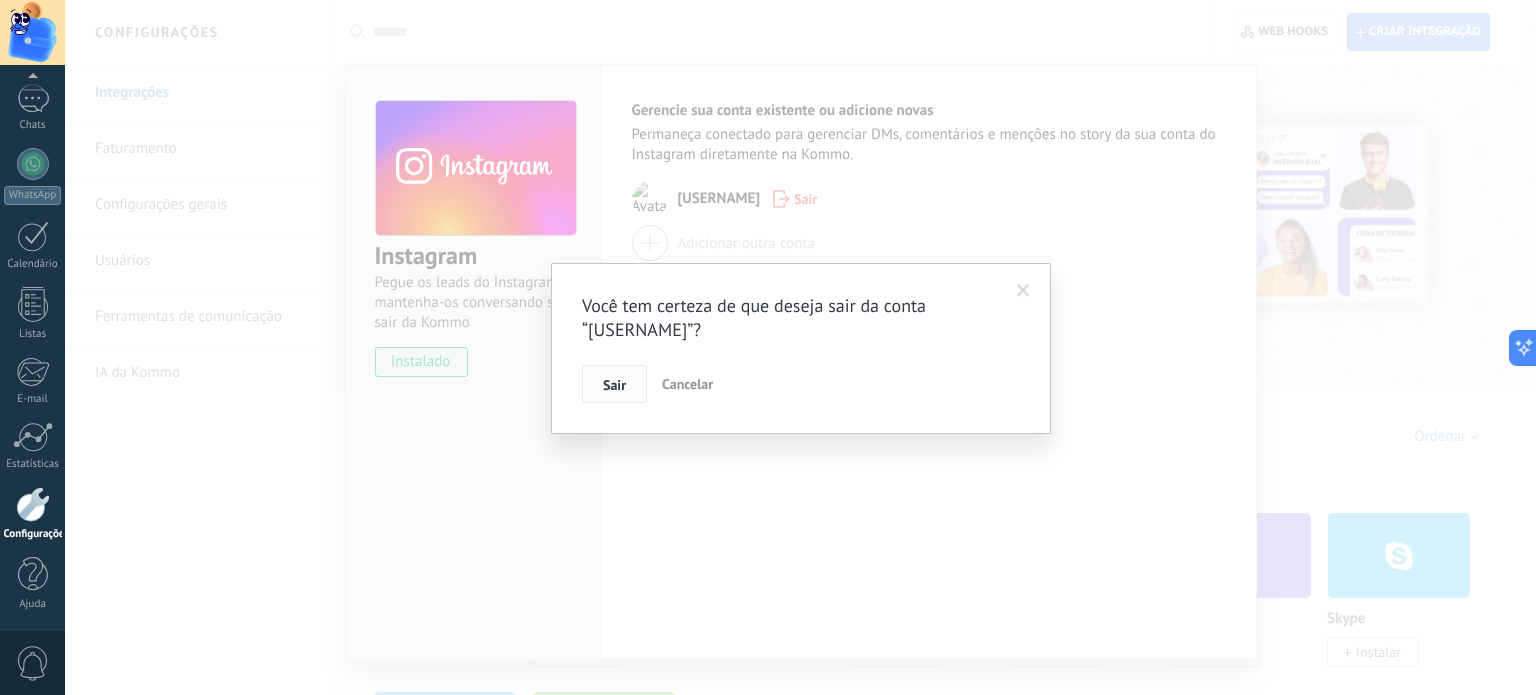 click on "Sair" at bounding box center [614, 384] 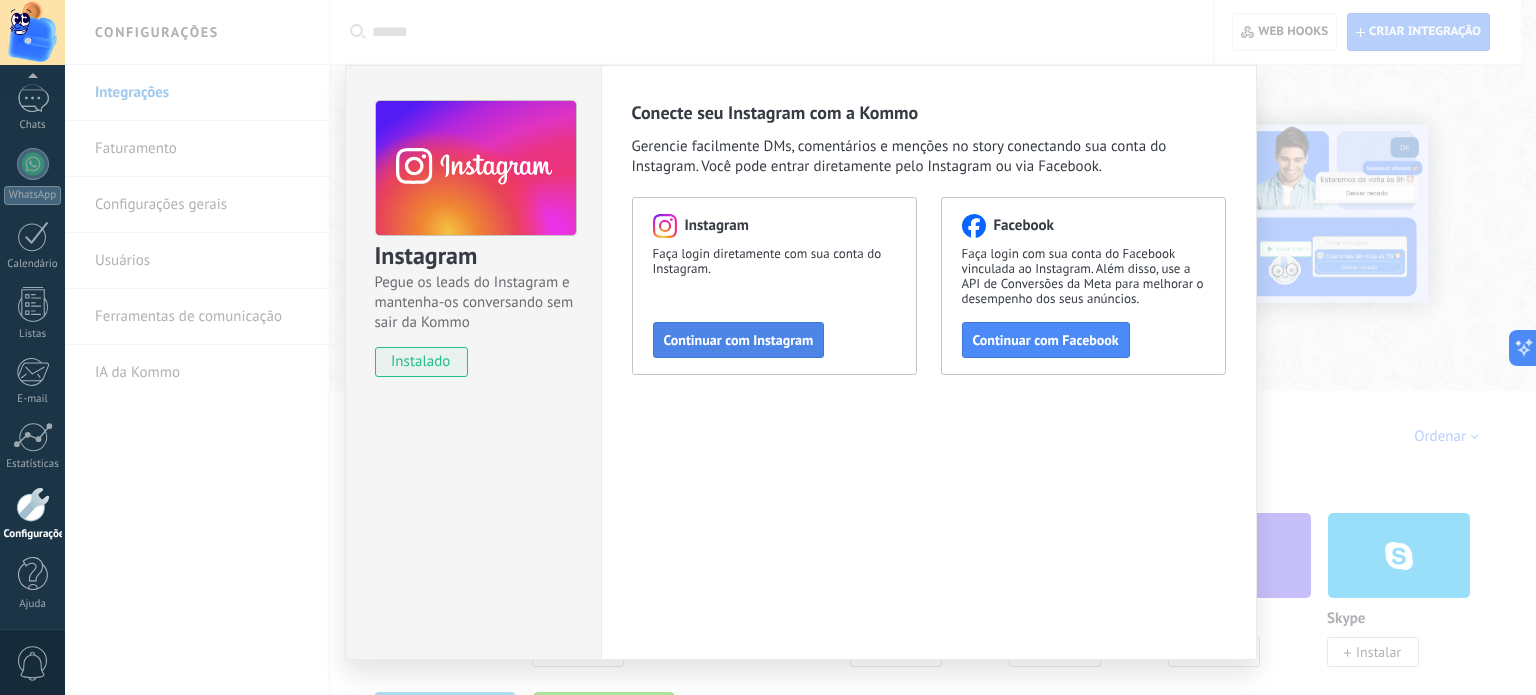 click on "Continuar com Instagram" at bounding box center [739, 340] 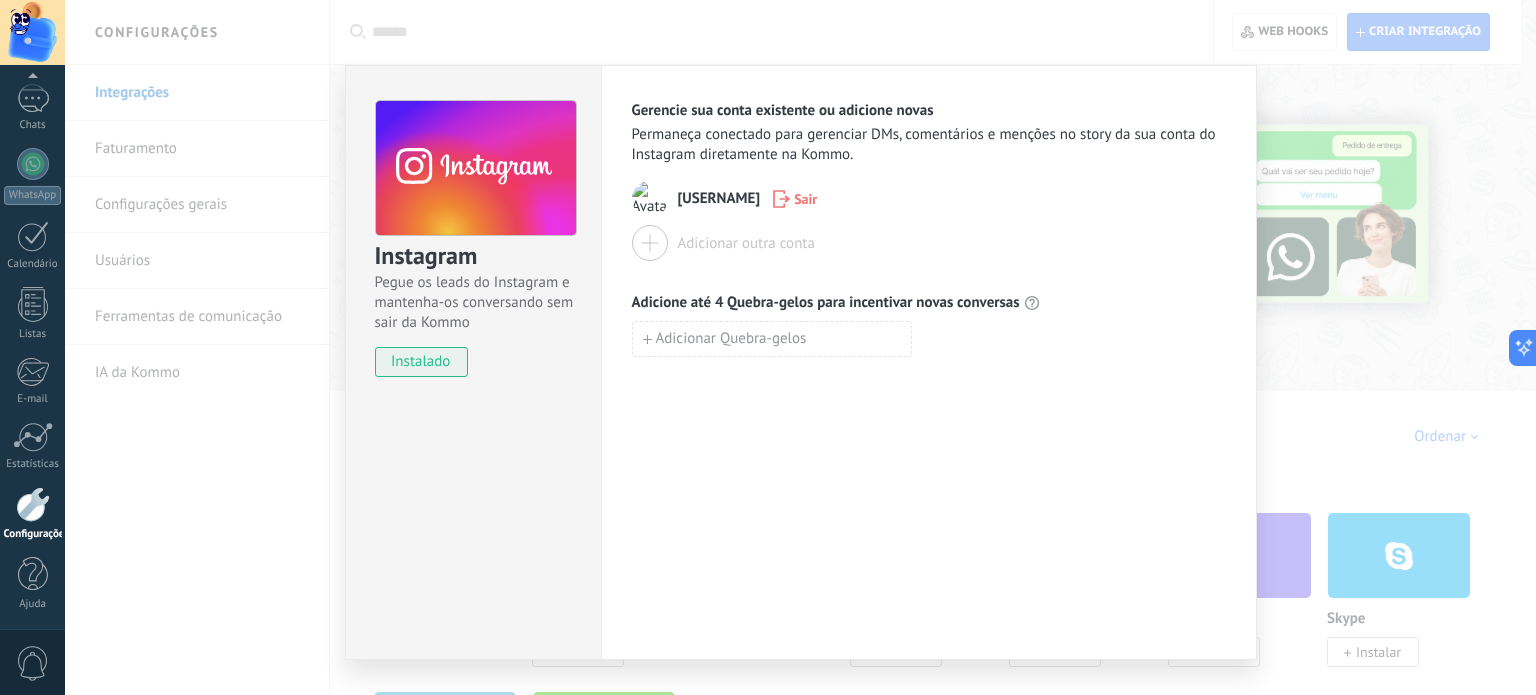click on "Adicionar outra conta" at bounding box center [746, 243] 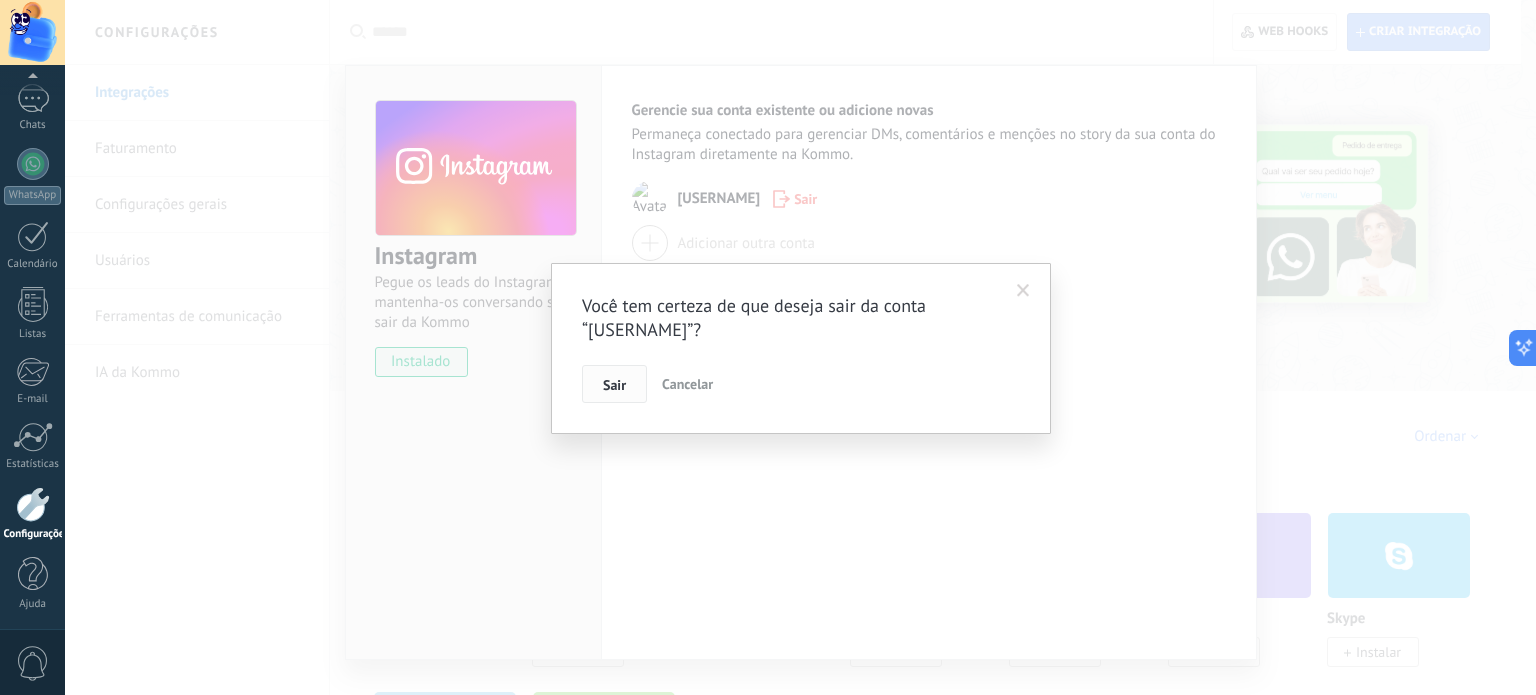 click on "Sair" at bounding box center [614, 385] 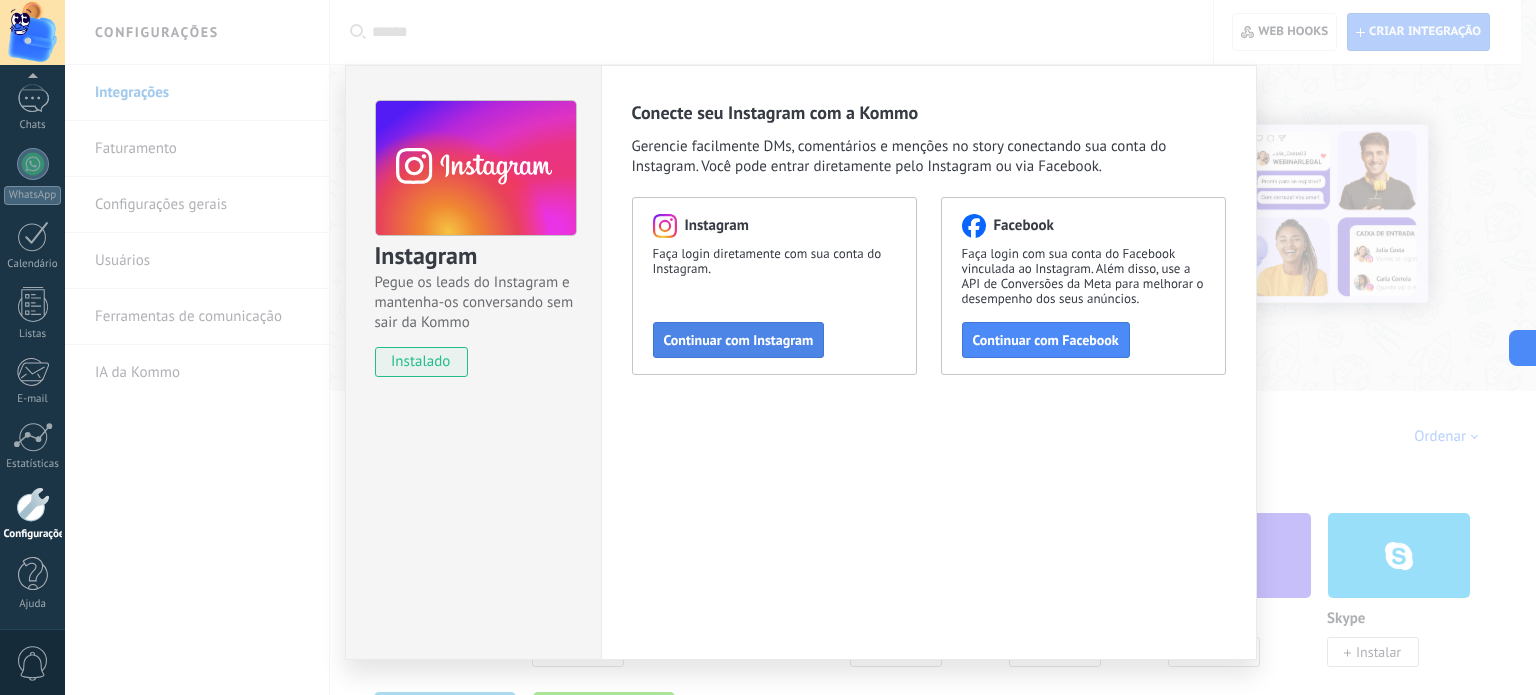 click on "Continuar com Instagram" at bounding box center (739, 340) 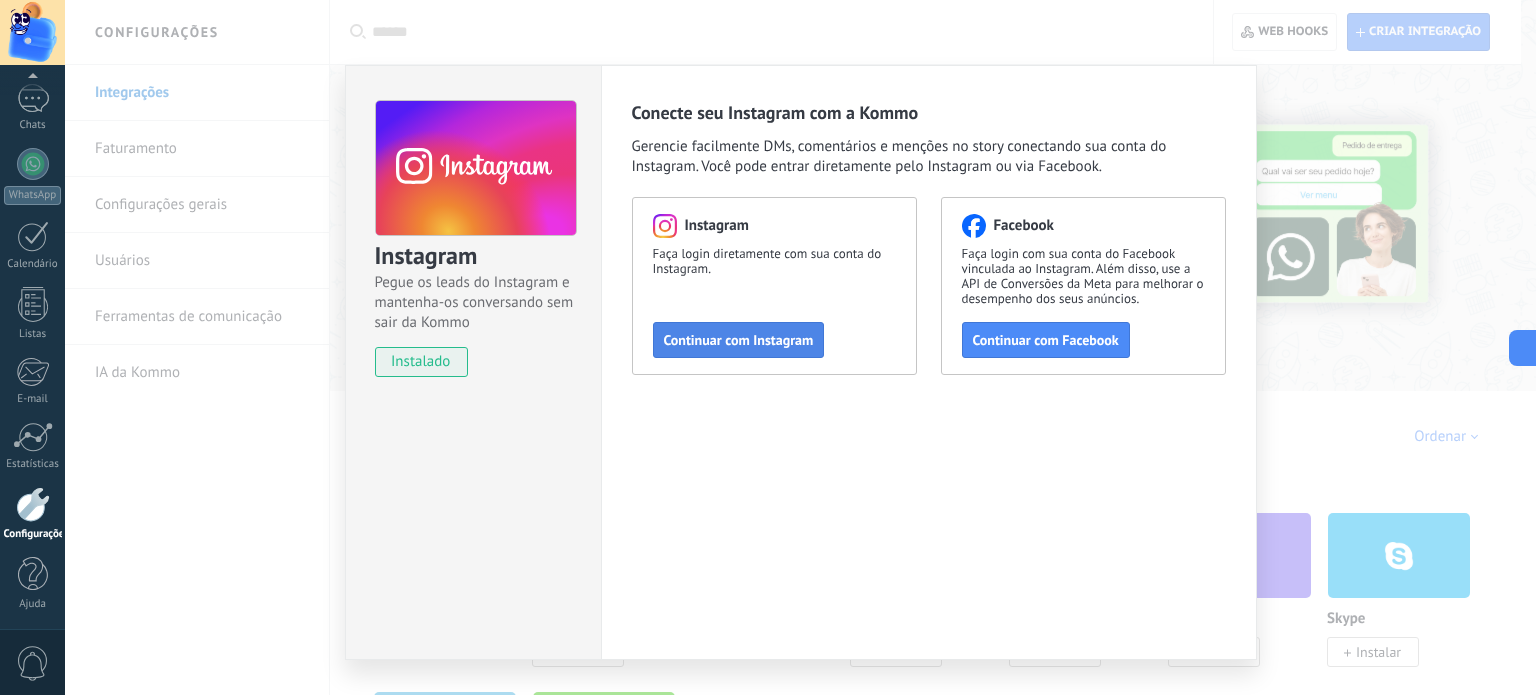 click on "Continuar com Instagram" at bounding box center [739, 340] 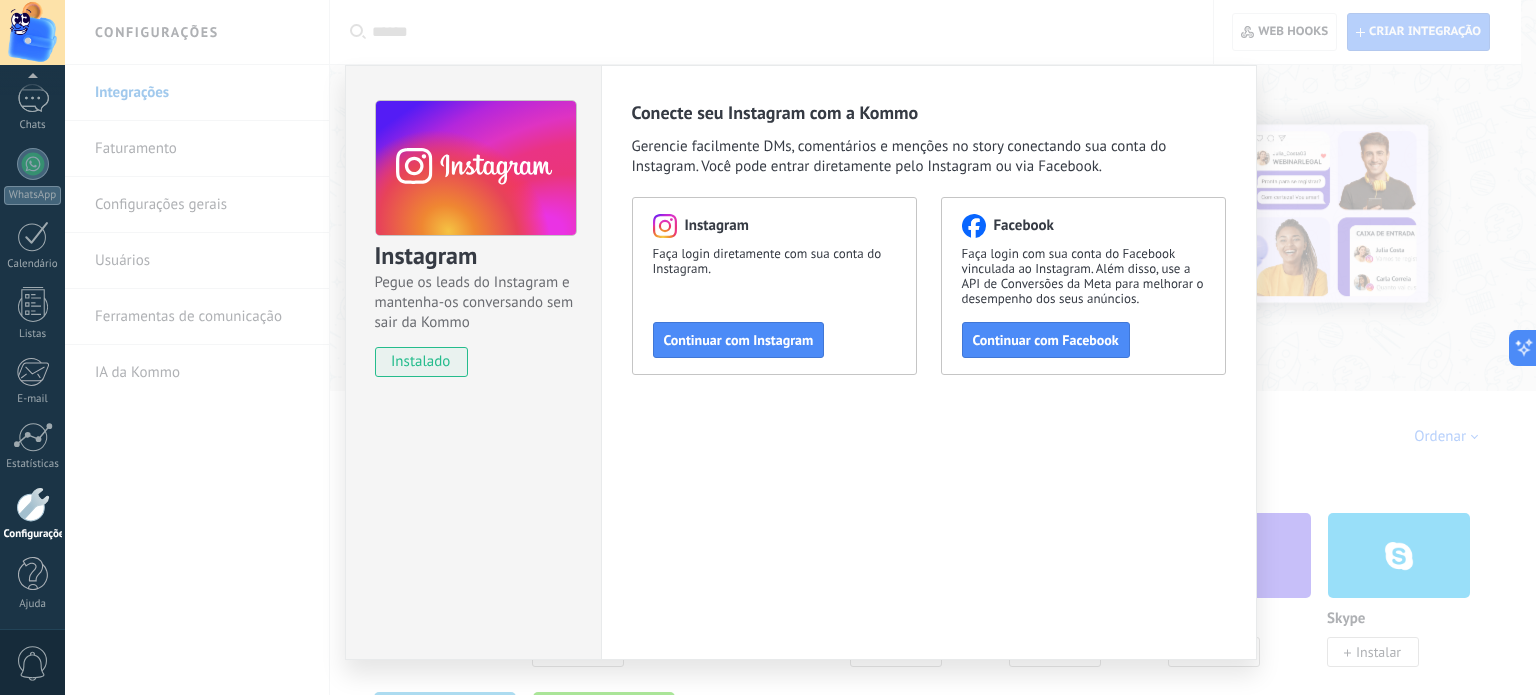 click on "Instagram Pegue os leads do Instagram e mantenha-os conversando sem sair da Kommo instalado Conecte seu Instagram com a Kommo Gerencie facilmente DMs, comentários e menções no story conectando sua conta do Instagram. Você pode entrar diretamente pelo Instagram ou via Facebook. Instagram Faça login diretamente com sua conta do Instagram. Continuar com Instagram Facebook Faça login com sua conta do Facebook vinculada ao Instagram. Além disso, use a API de Conversões da Meta para melhorar o desempenho dos seus anúncios. Continuar com Facebook" at bounding box center [800, 347] 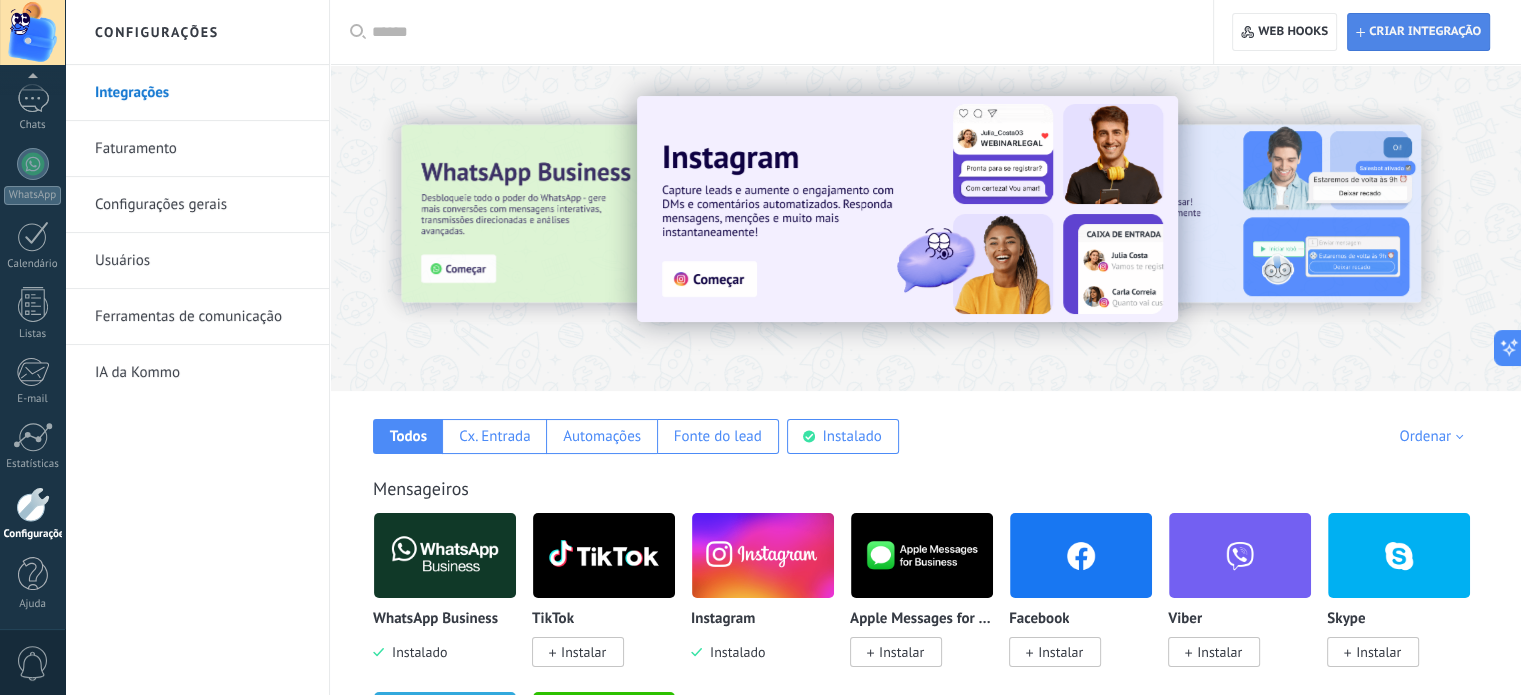 click on "Criar integração" at bounding box center (1425, 32) 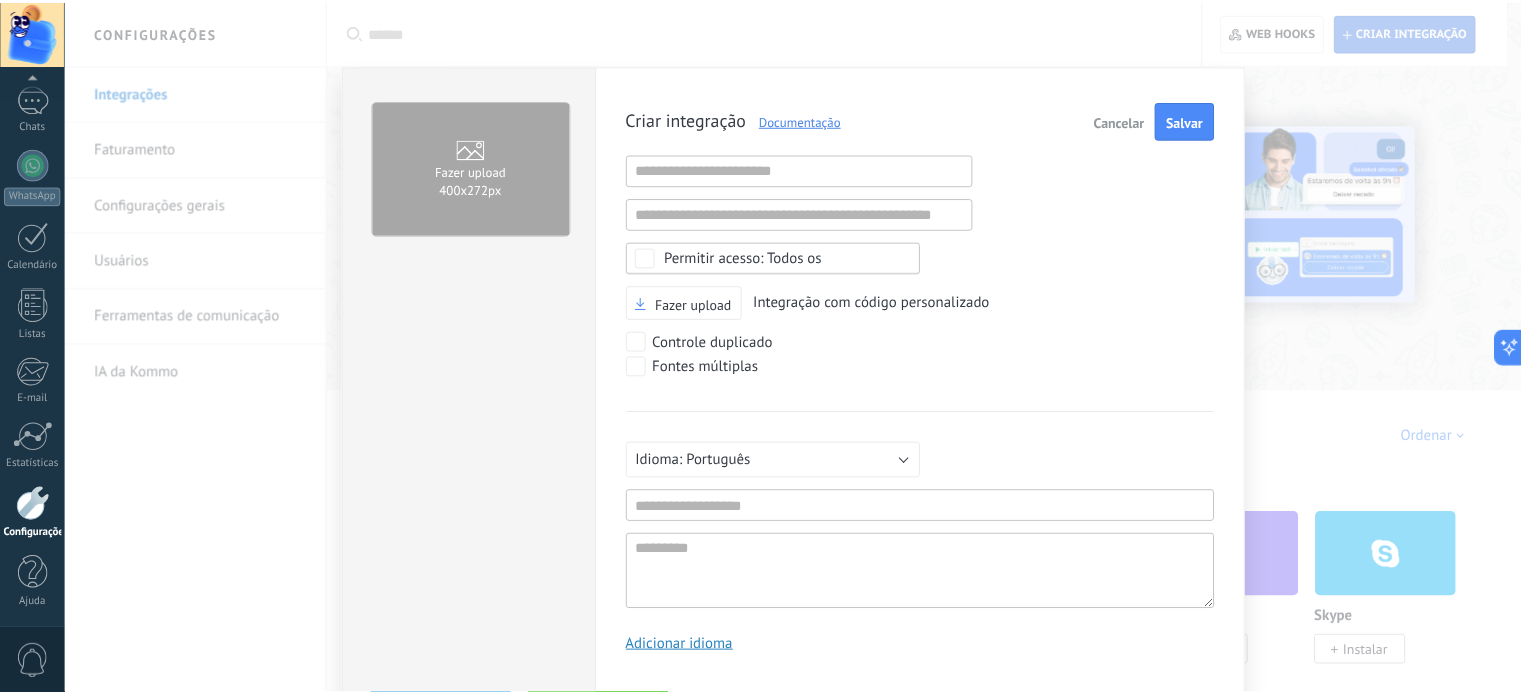 scroll, scrollTop: 19, scrollLeft: 0, axis: vertical 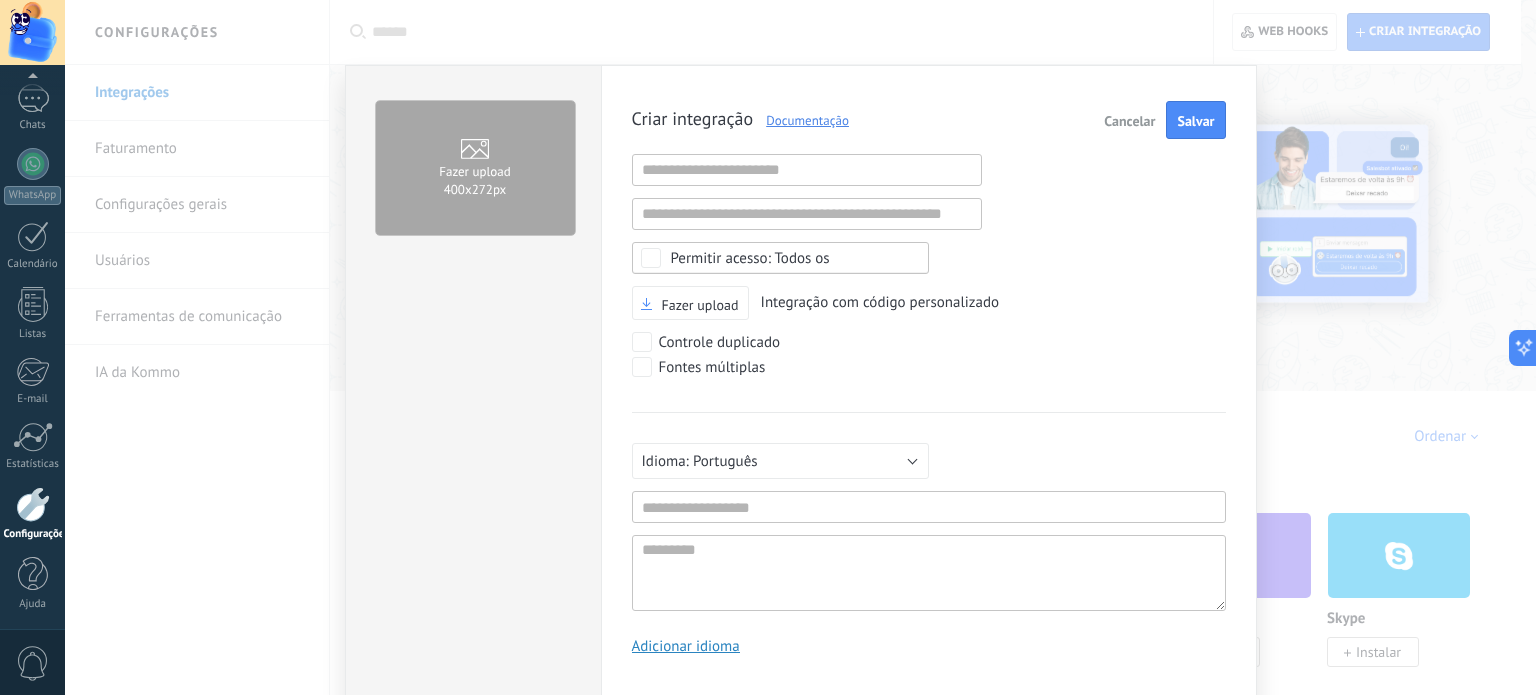 click on "Fazer upload 400х272px Criar integração Documentação Cancelar Salvar URL inválida URL inválida Selecionar tudo Acesso aos dados da conta Centro de Notificação Acesso aos arquivos Excluindo arquivos Todos os Fazer upload Integração com código personalizado Controle duplicado Fontes múltiplas Русский English Español Português Indonesia Türkçe Português Pelo menos 3 caracteres No mínimo 5 caractéres Adicionar idioma" at bounding box center [800, 347] 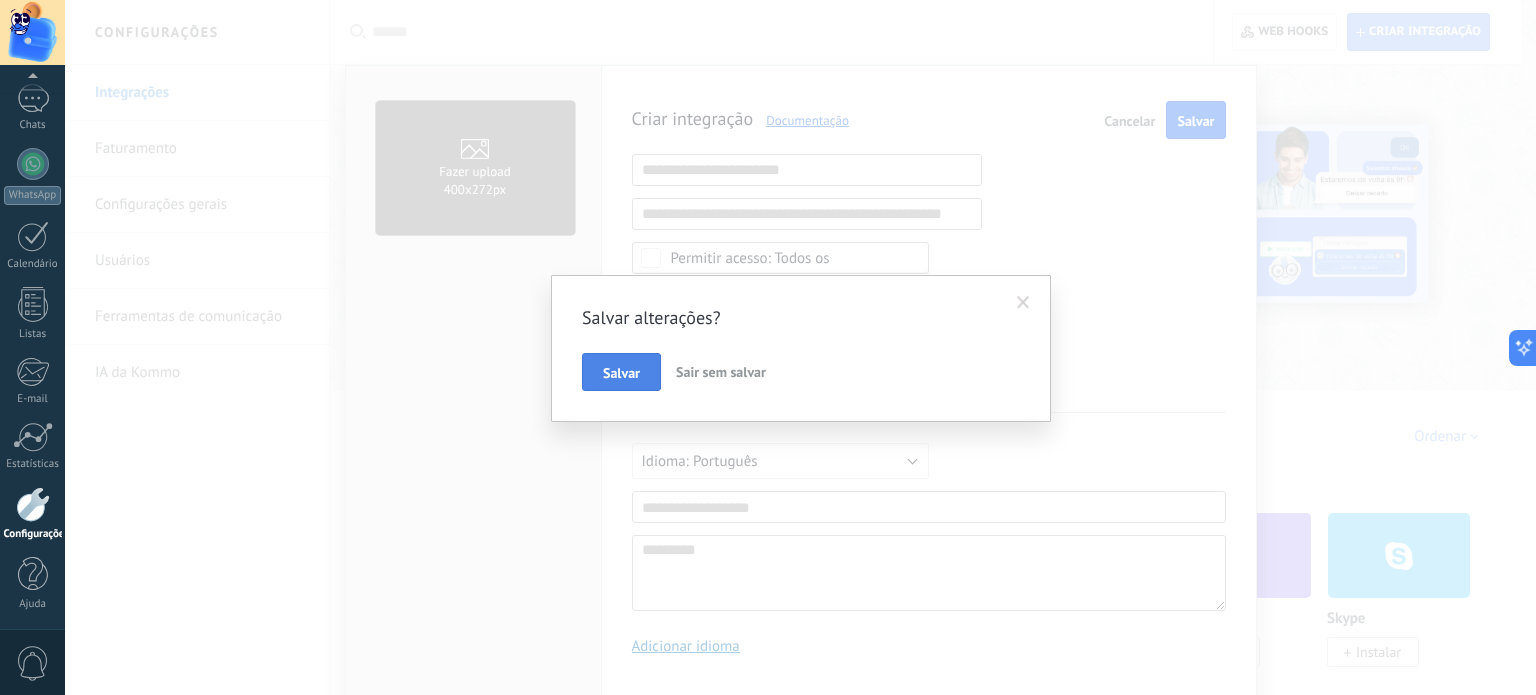 click on "Salvar" at bounding box center (621, 372) 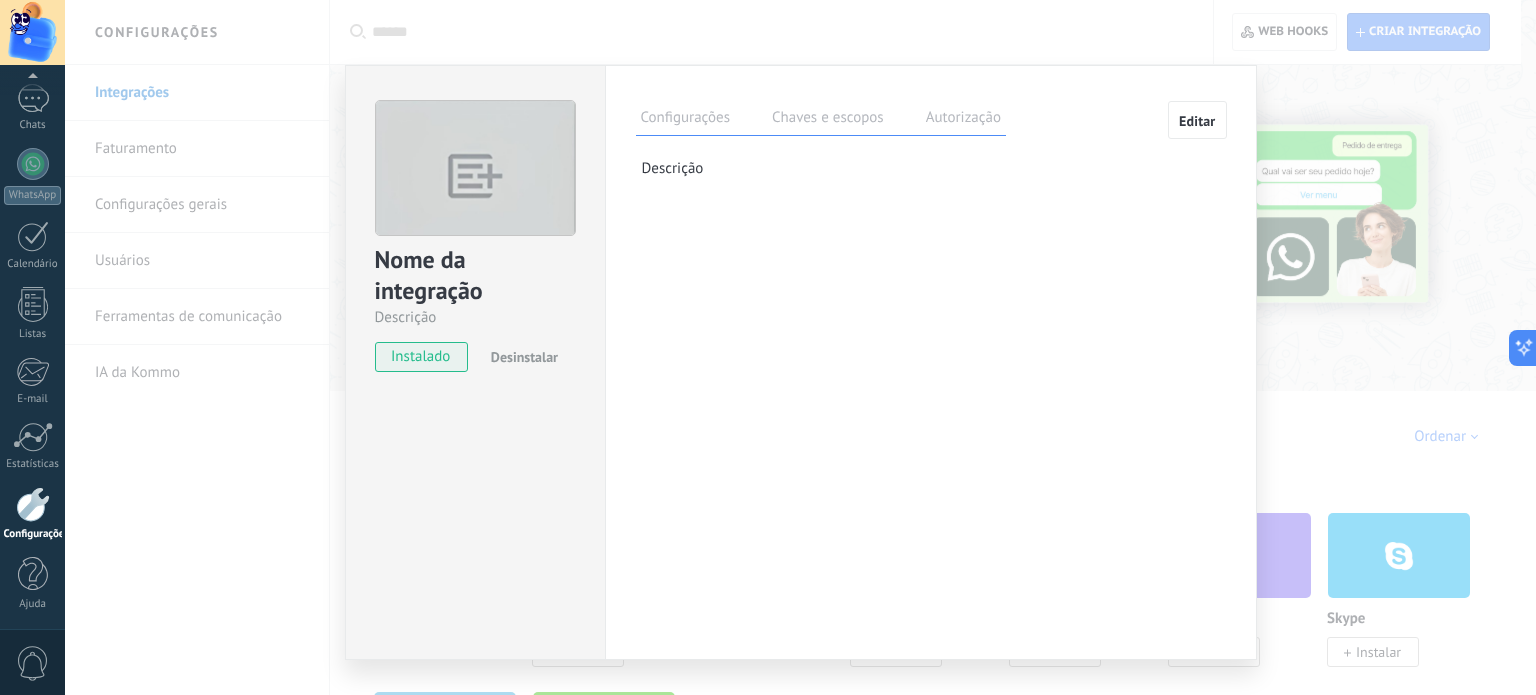 click on "Nome da integração Descrição instalado Desinstalar Configurações Chaves e escopos Autorização Editar Chave secreta: Gerar chave secreta ID de integração: [UUID] Token de longa duração: Gerar token de longa duração Esta aba registra os usuários que permitiram acesso à esta conta. Se você quiser remover a possibilidade de um usuário de enviar solicitações para a conta em relação a esta integração, você pode revogar o acesso. Se o acesso de todos os usuários for revogado, a integração parará de funcionar. Este app está instalado, mas ninguém concedeu acesso ainda. Descrição" at bounding box center (800, 347) 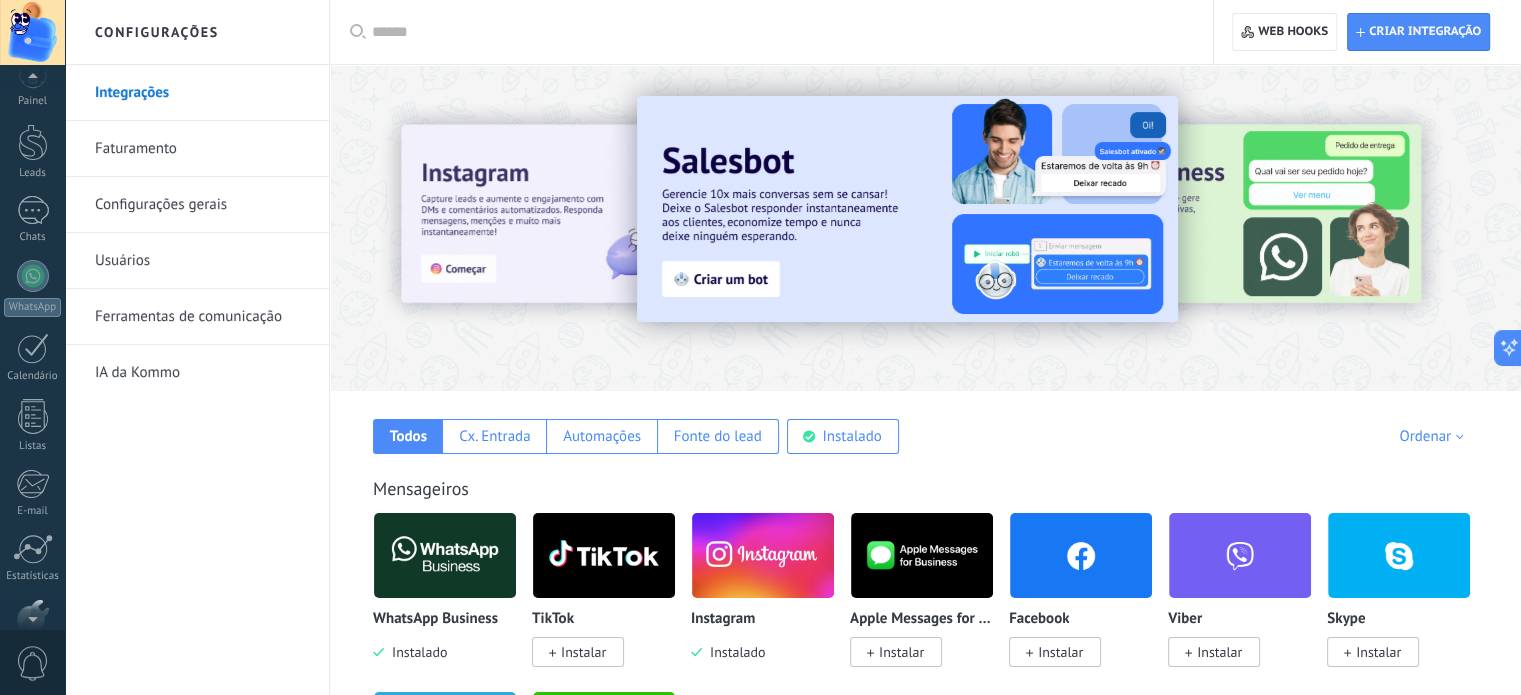 scroll, scrollTop: 0, scrollLeft: 0, axis: both 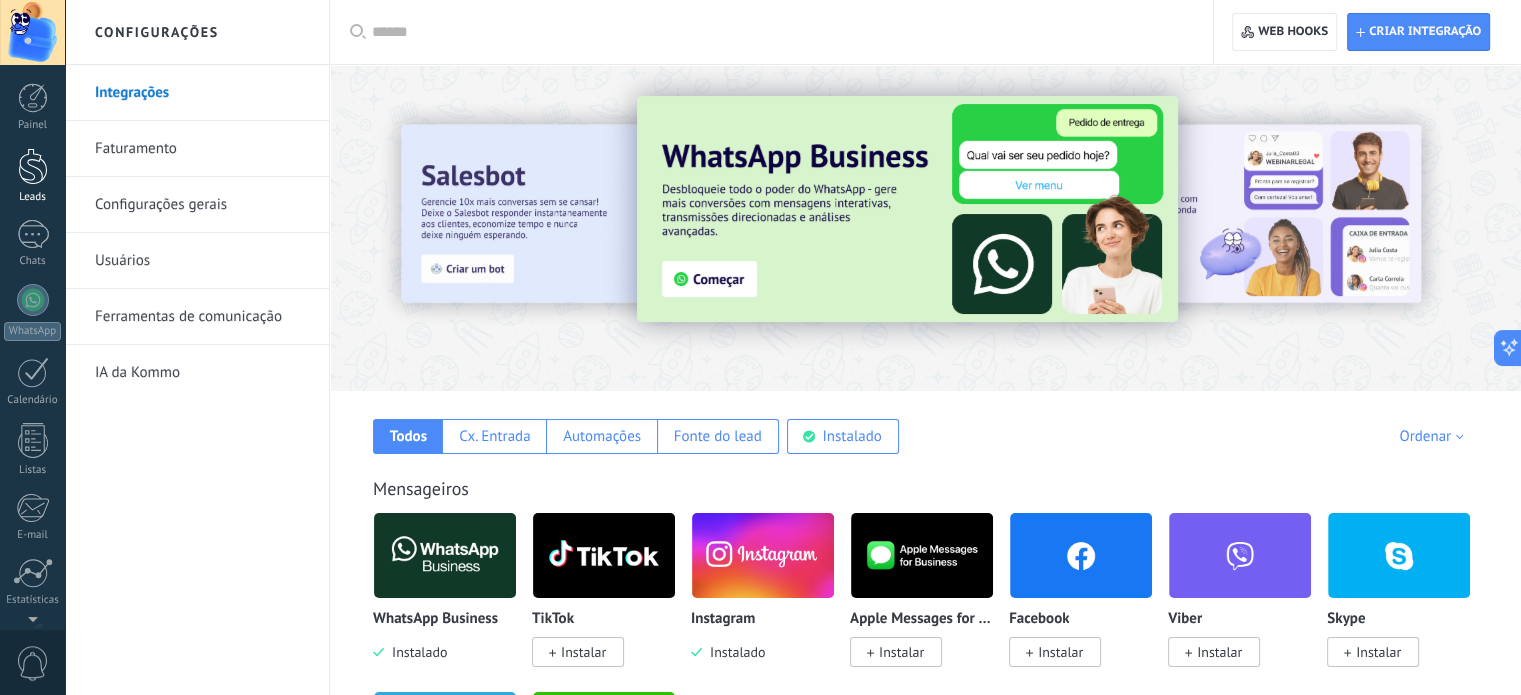click at bounding box center [33, 166] 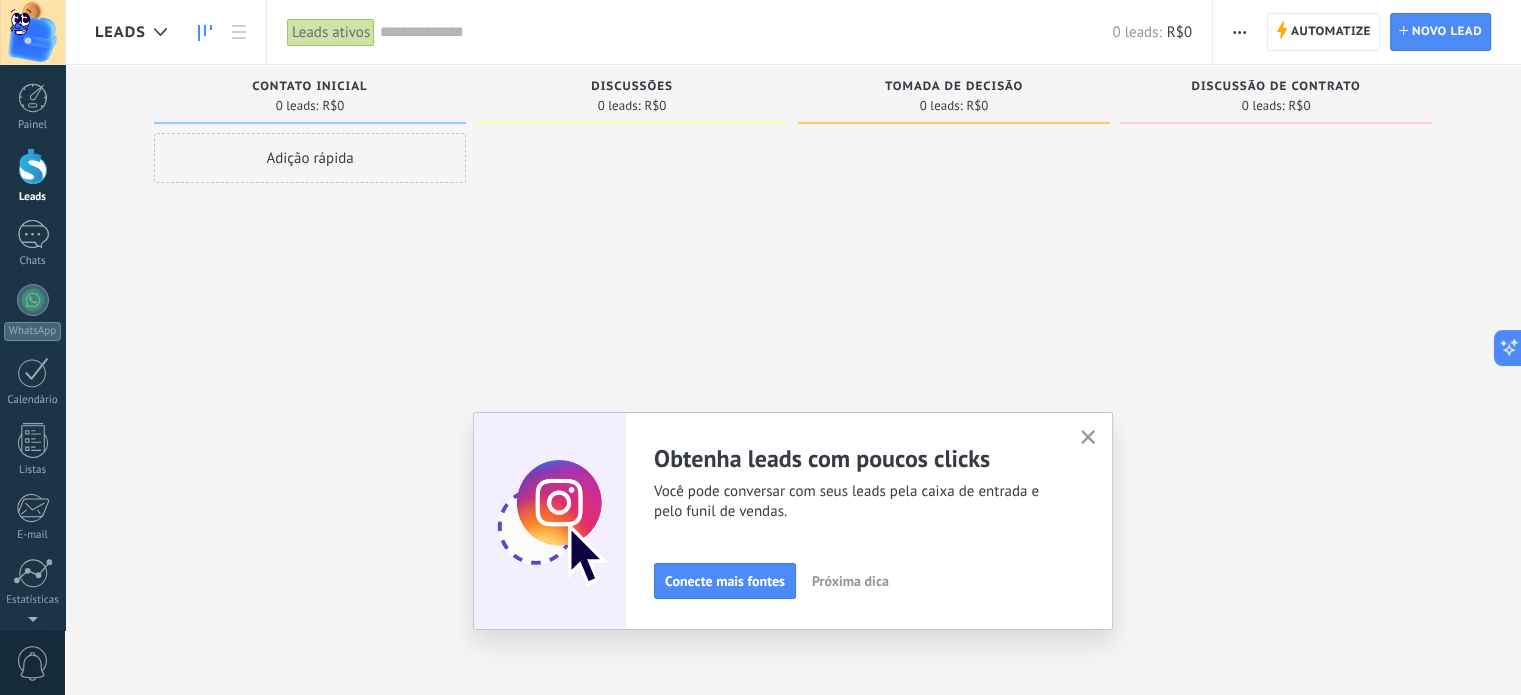 click at bounding box center (1088, 437) 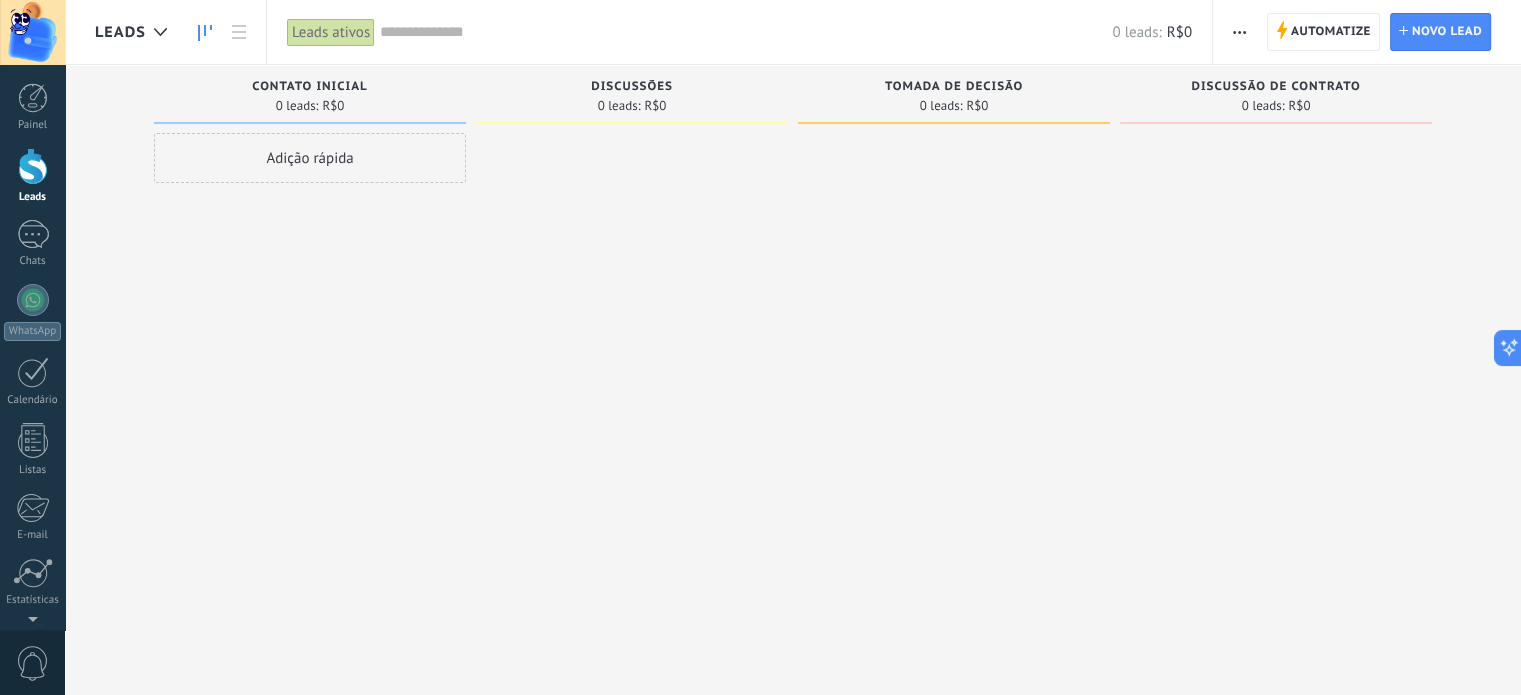 click on "Adição rápida" at bounding box center (310, 158) 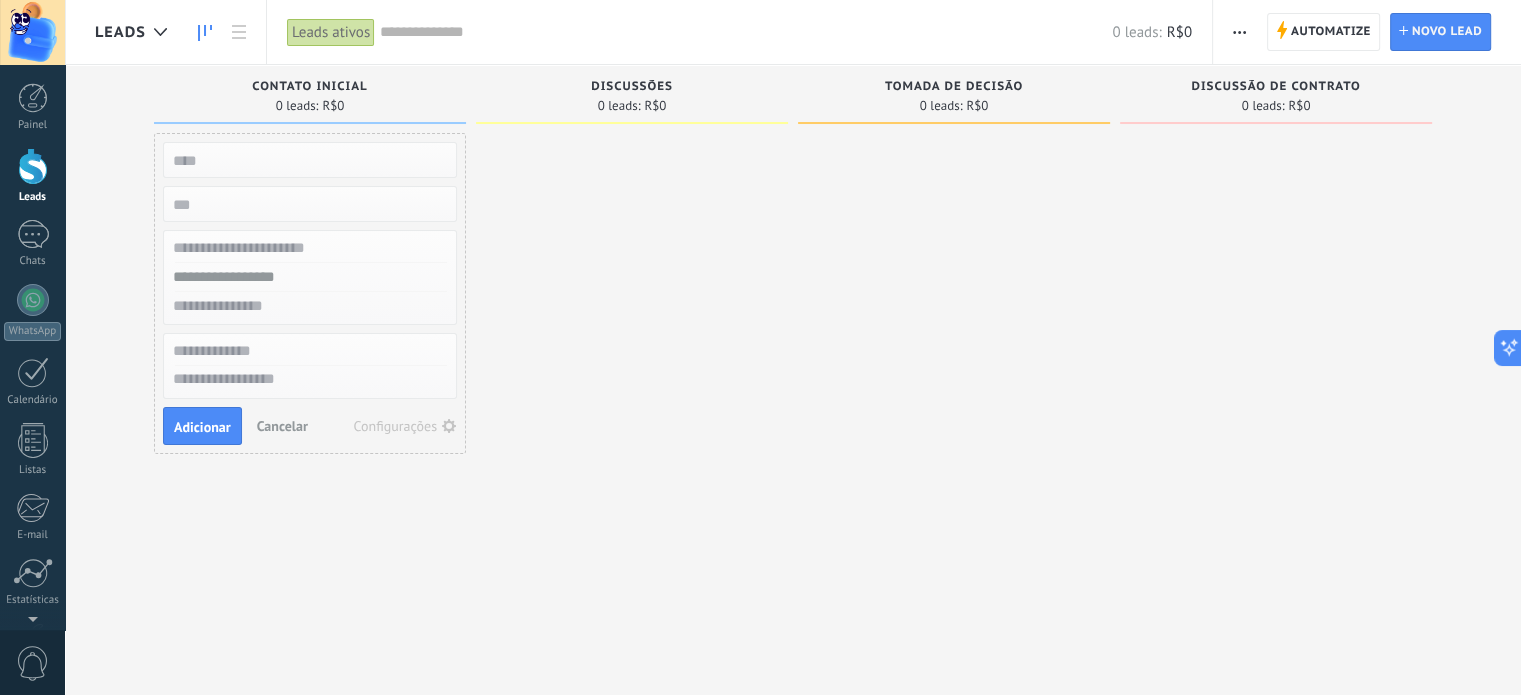 click at bounding box center (632, 350) 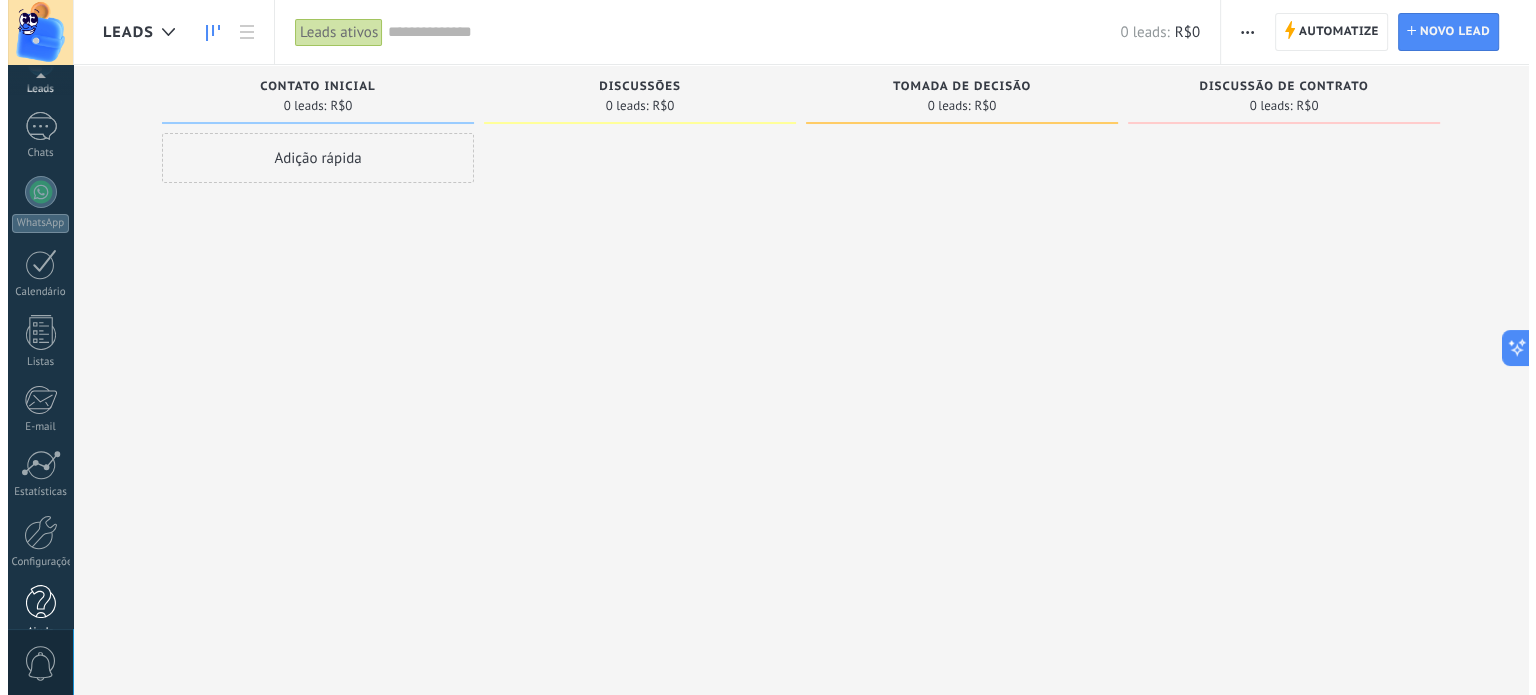 scroll, scrollTop: 136, scrollLeft: 0, axis: vertical 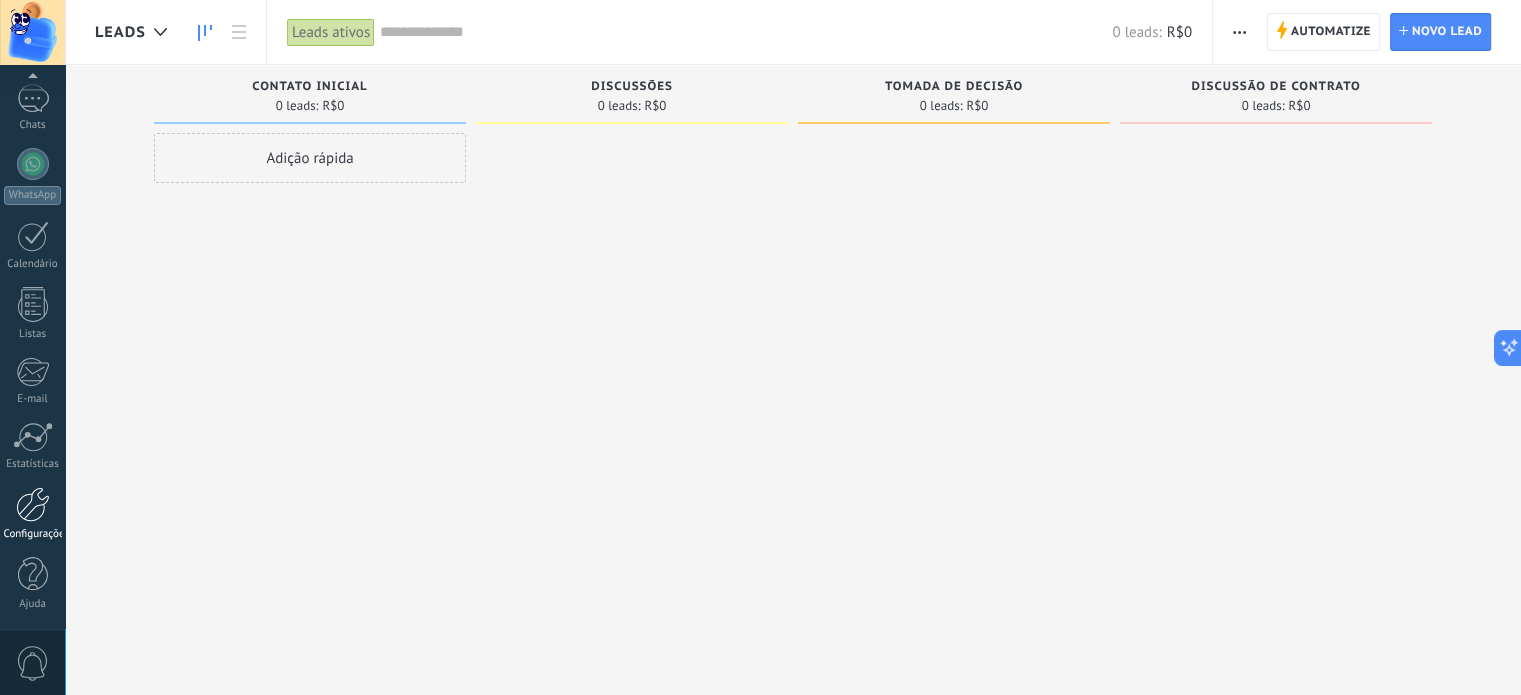 click at bounding box center (33, 504) 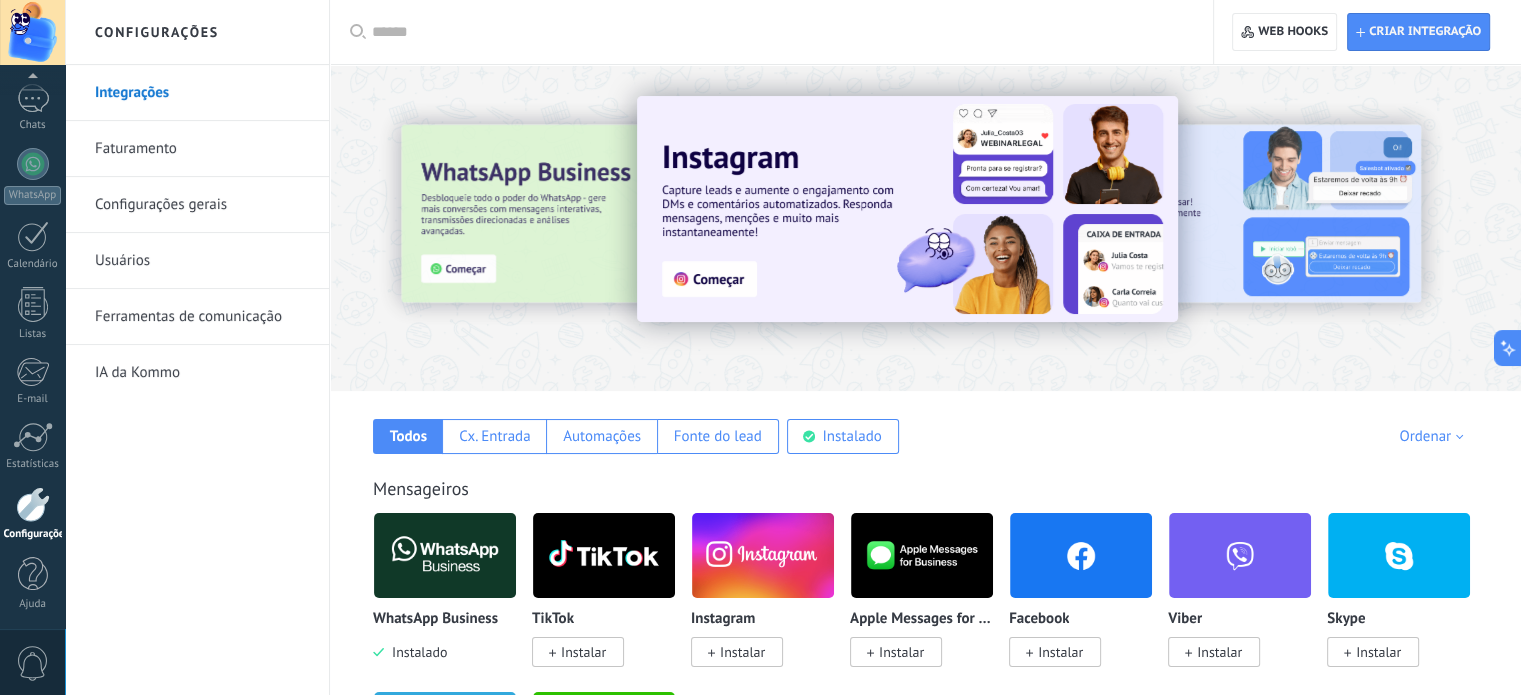 click on "Integrações" at bounding box center (202, 93) 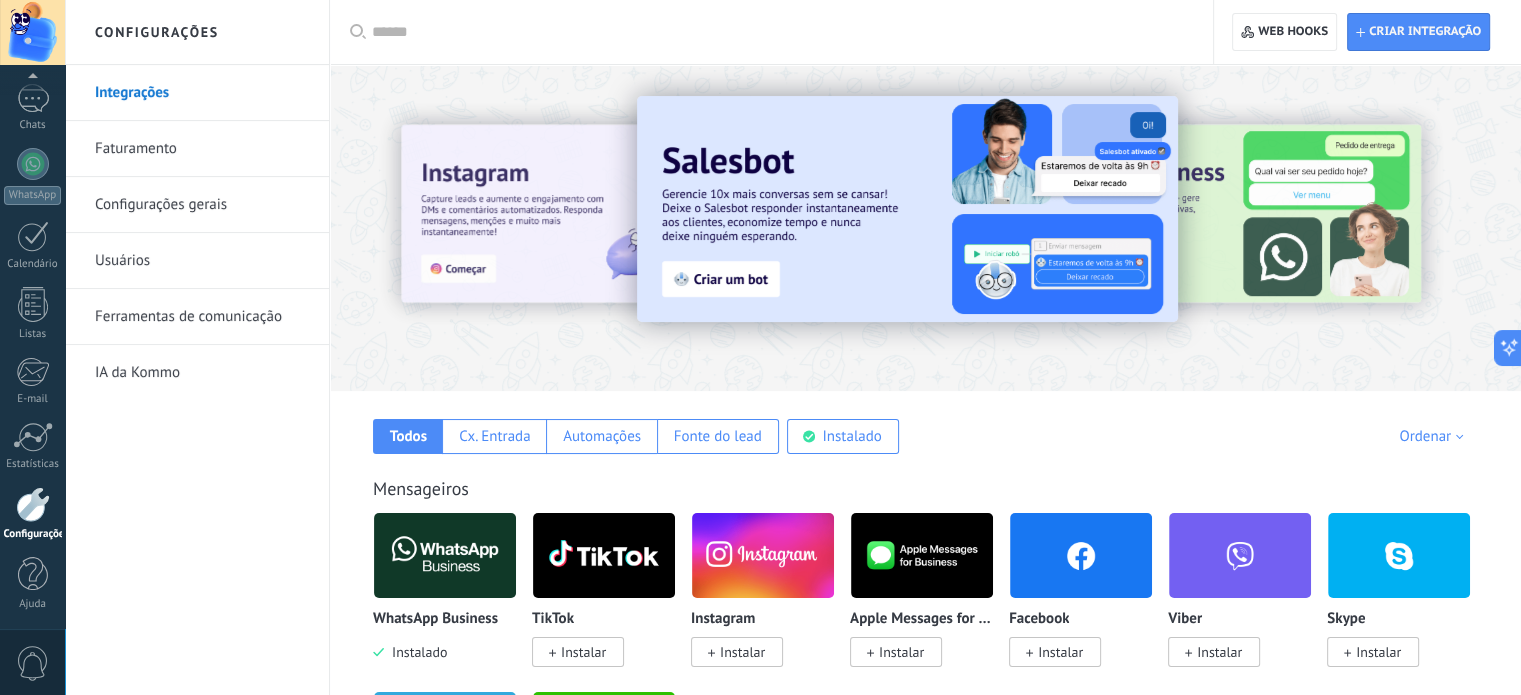 click at bounding box center [763, 555] 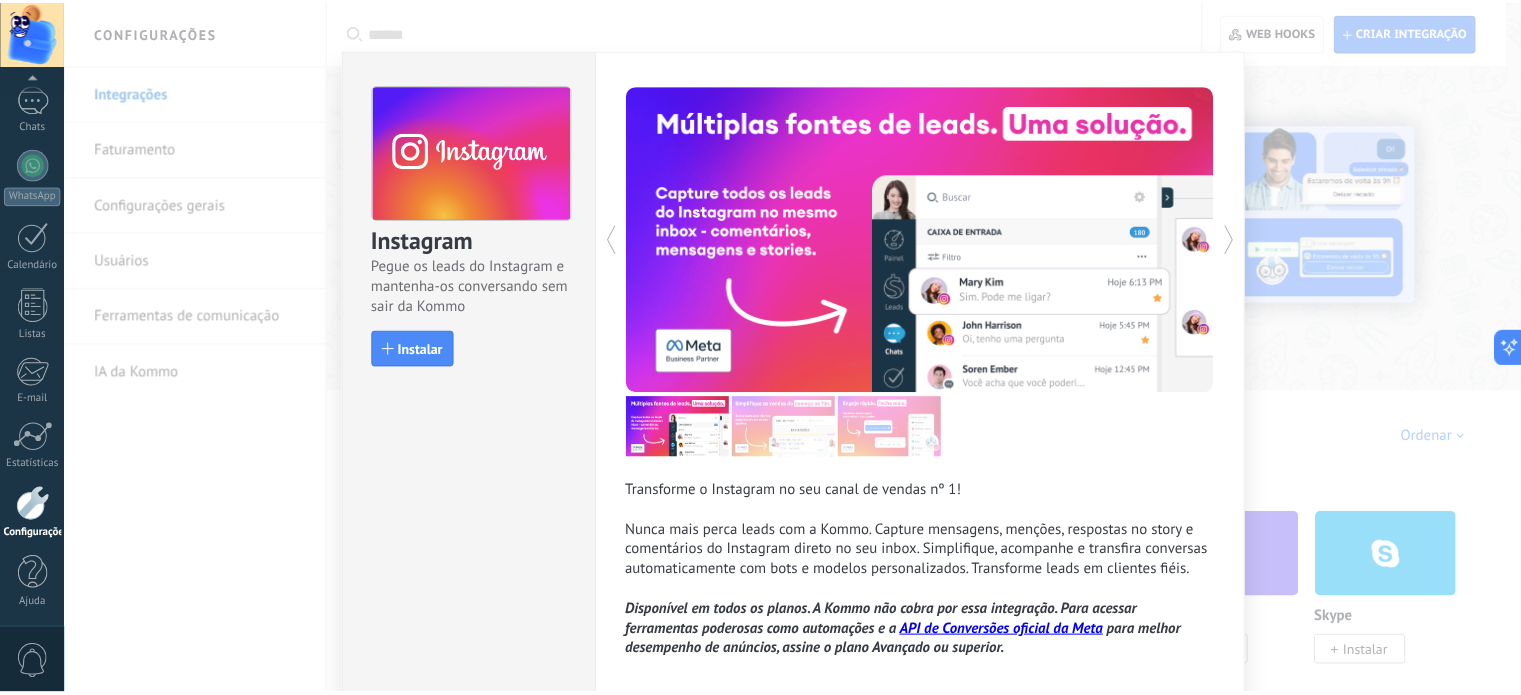 scroll, scrollTop: 0, scrollLeft: 0, axis: both 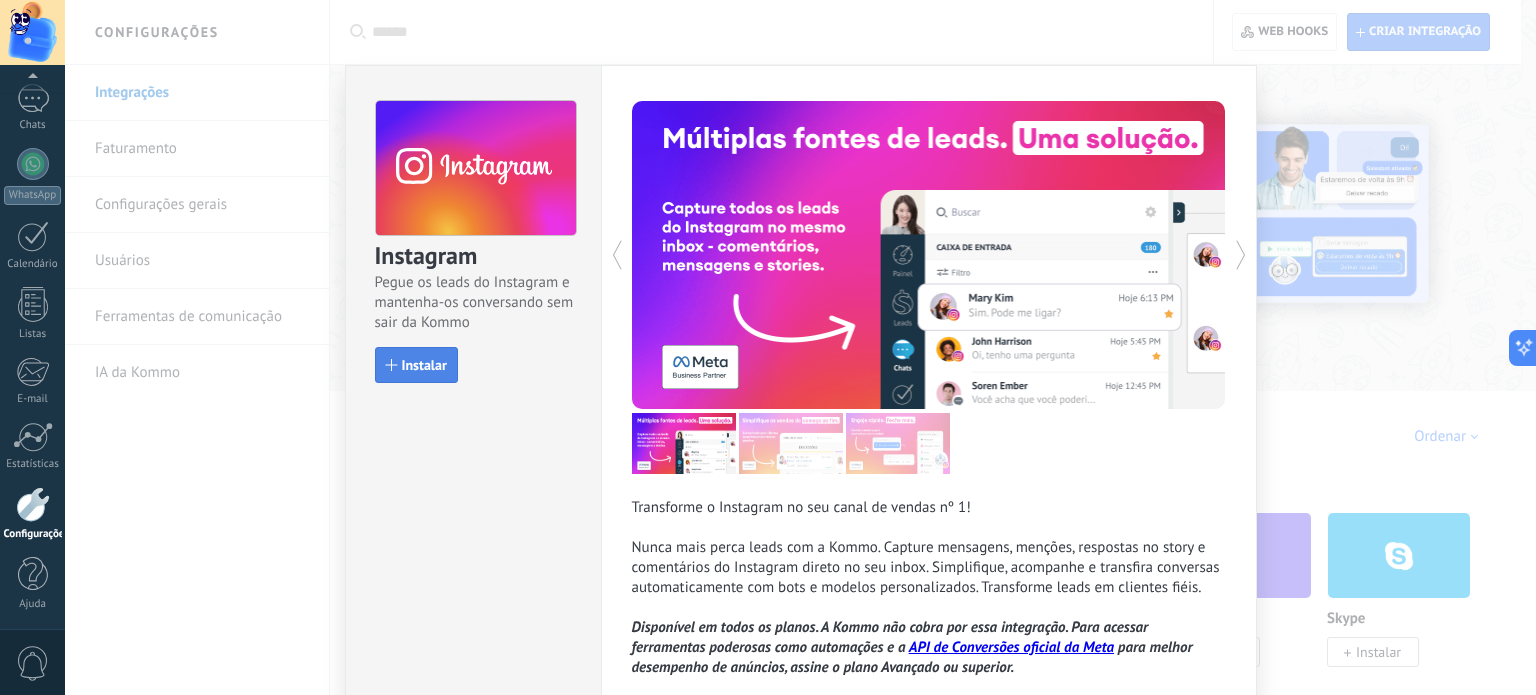 click on "Instalar" at bounding box center (424, 365) 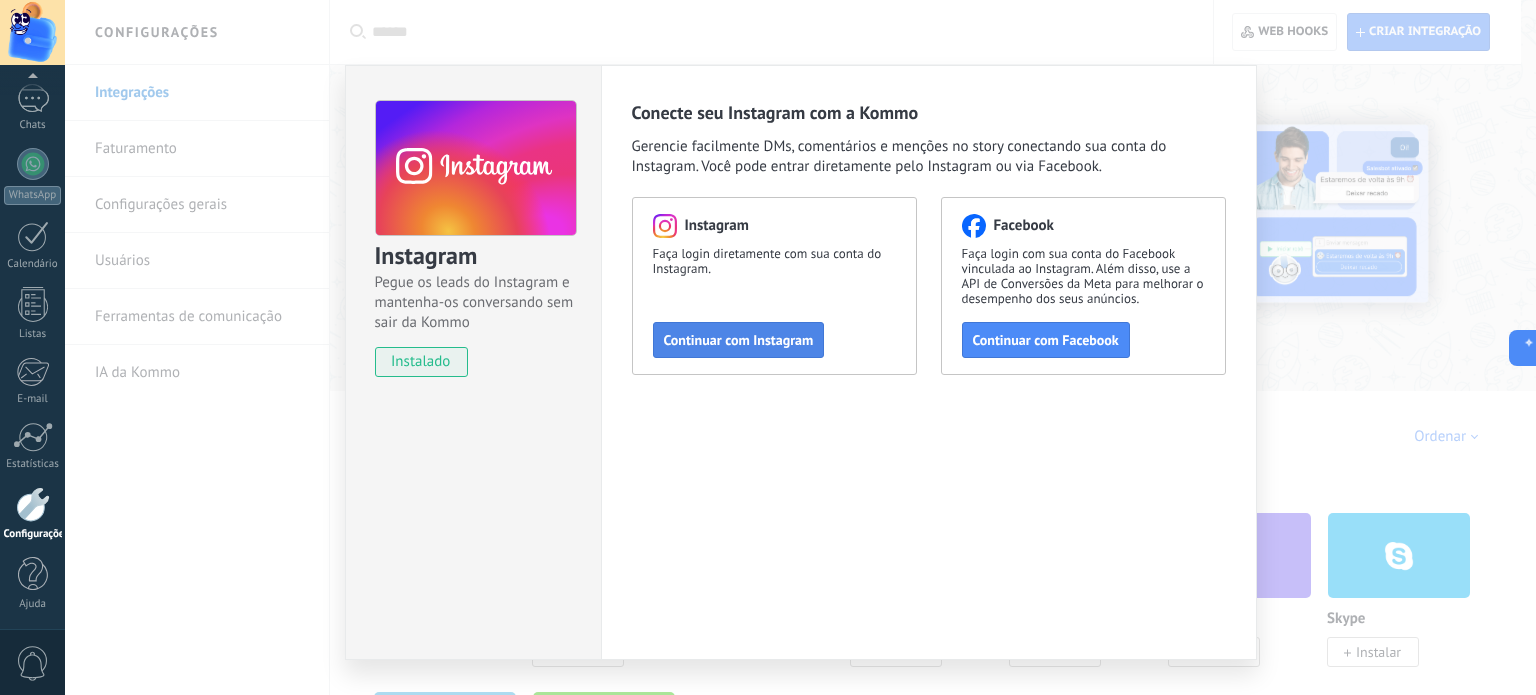 click on "Continuar com Instagram" at bounding box center (739, 340) 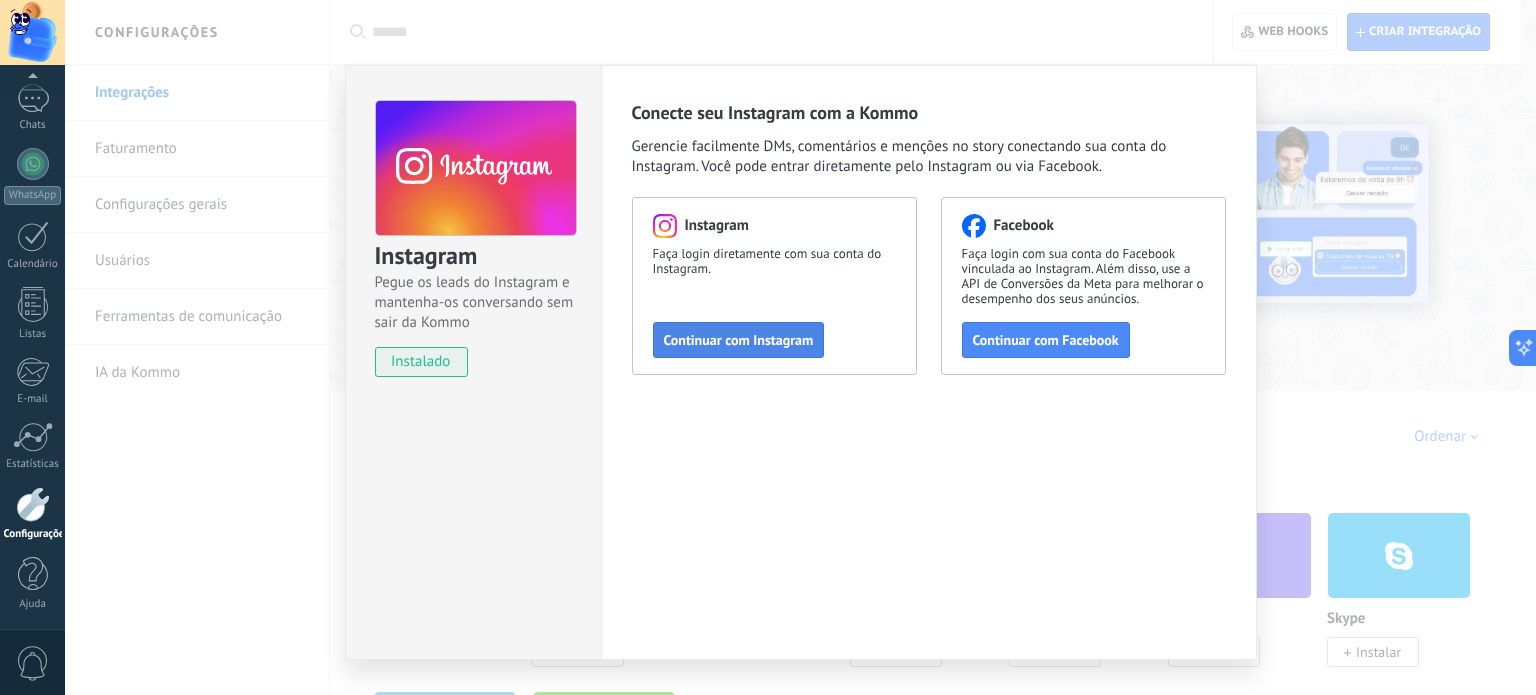 click on "Continuar com Instagram" at bounding box center (739, 340) 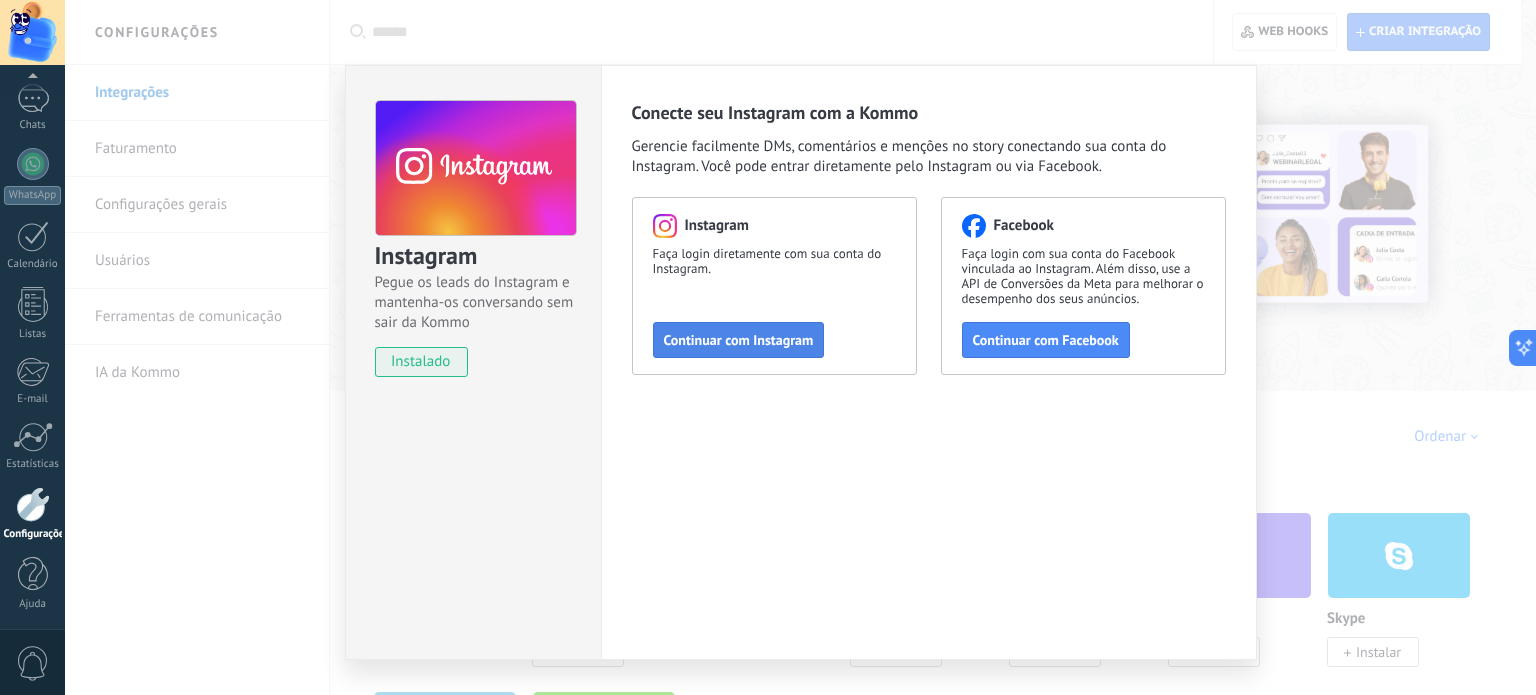 click on "Continuar com Instagram" at bounding box center [739, 340] 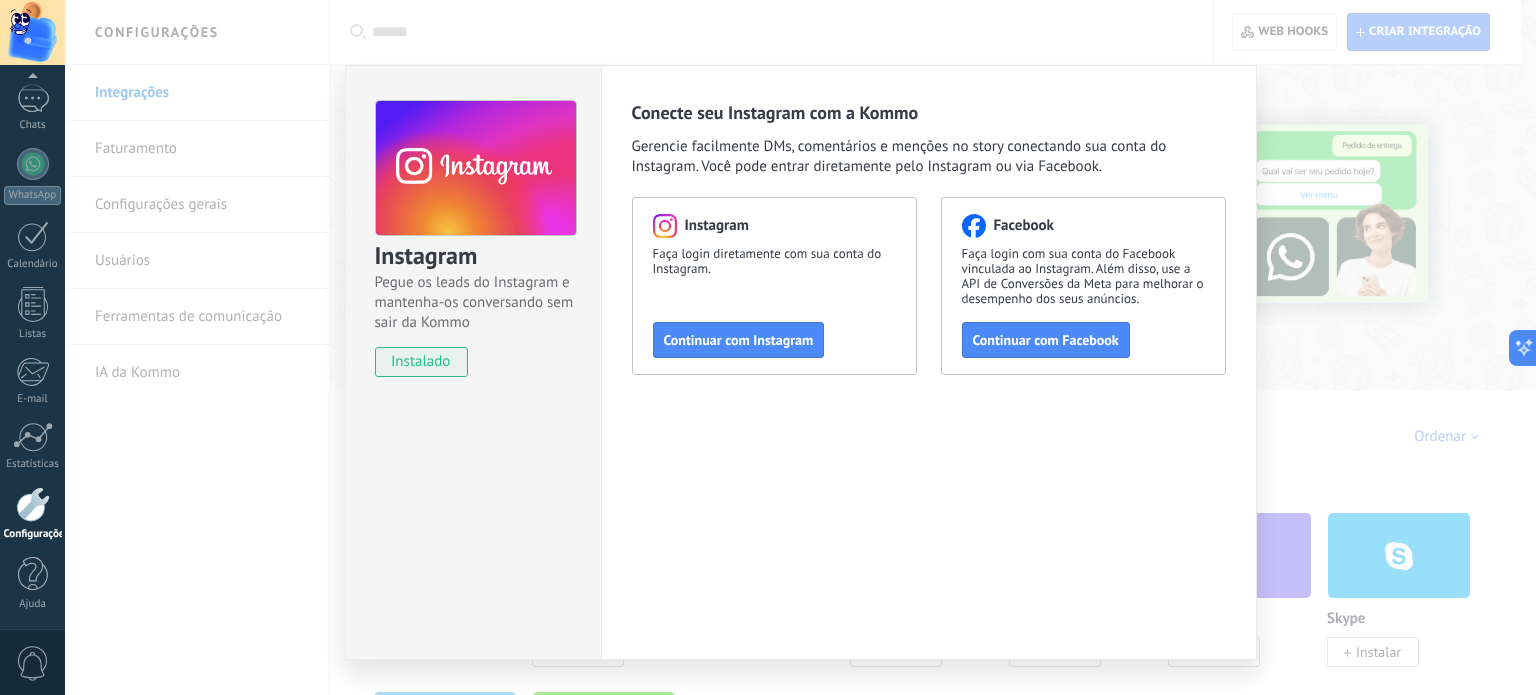 click on "Instagram Pegue os leads do Instagram e mantenha-os conversando sem sair da Kommo instalado Conecte seu Instagram com a Kommo Gerencie facilmente DMs, comentários e menções no story conectando sua conta do Instagram. Você pode entrar diretamente pelo Instagram ou via Facebook. Instagram Faça login diretamente com sua conta do Instagram. Continuar com Instagram Facebook Faça login com sua conta do Facebook vinculada ao Instagram. Além disso, use a API de Conversões da Meta para melhorar o desempenho dos seus anúncios. Continuar com Facebook" at bounding box center [800, 347] 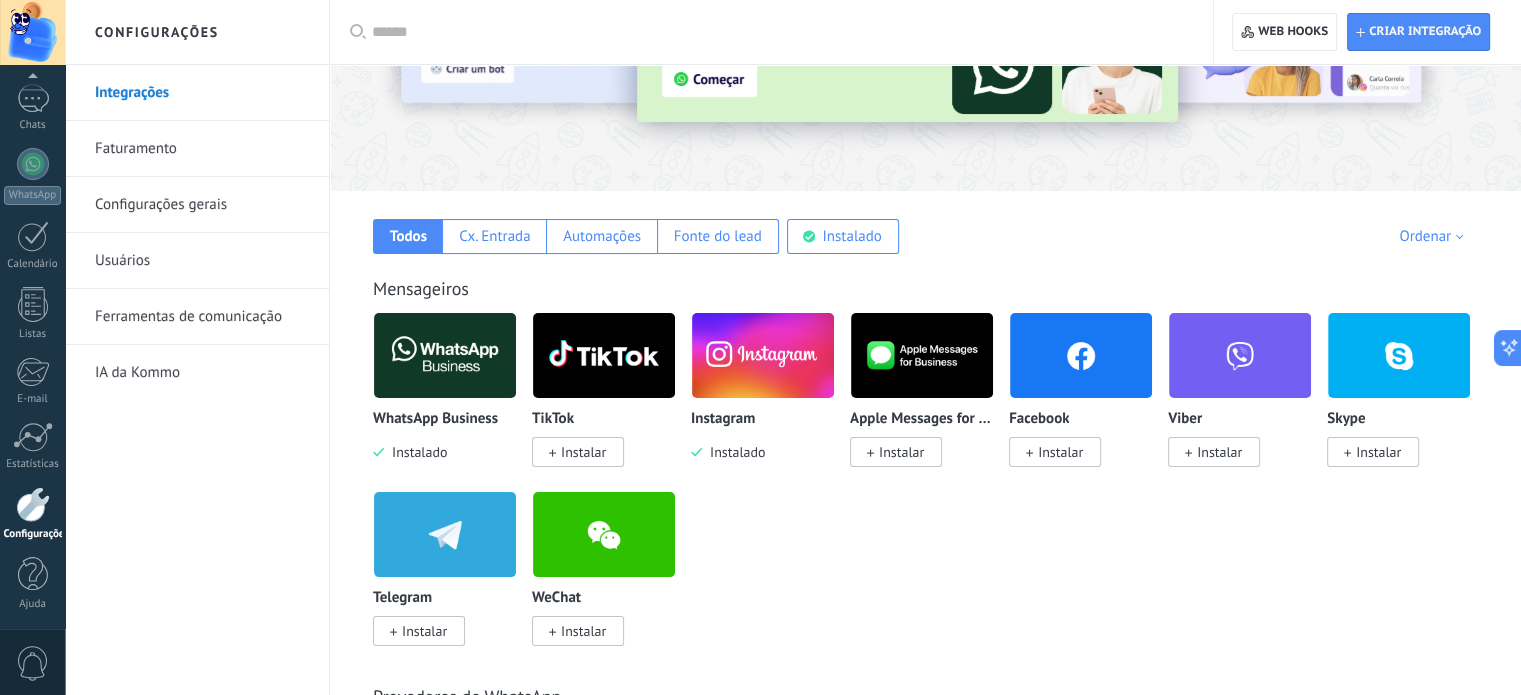 scroll, scrollTop: 209, scrollLeft: 0, axis: vertical 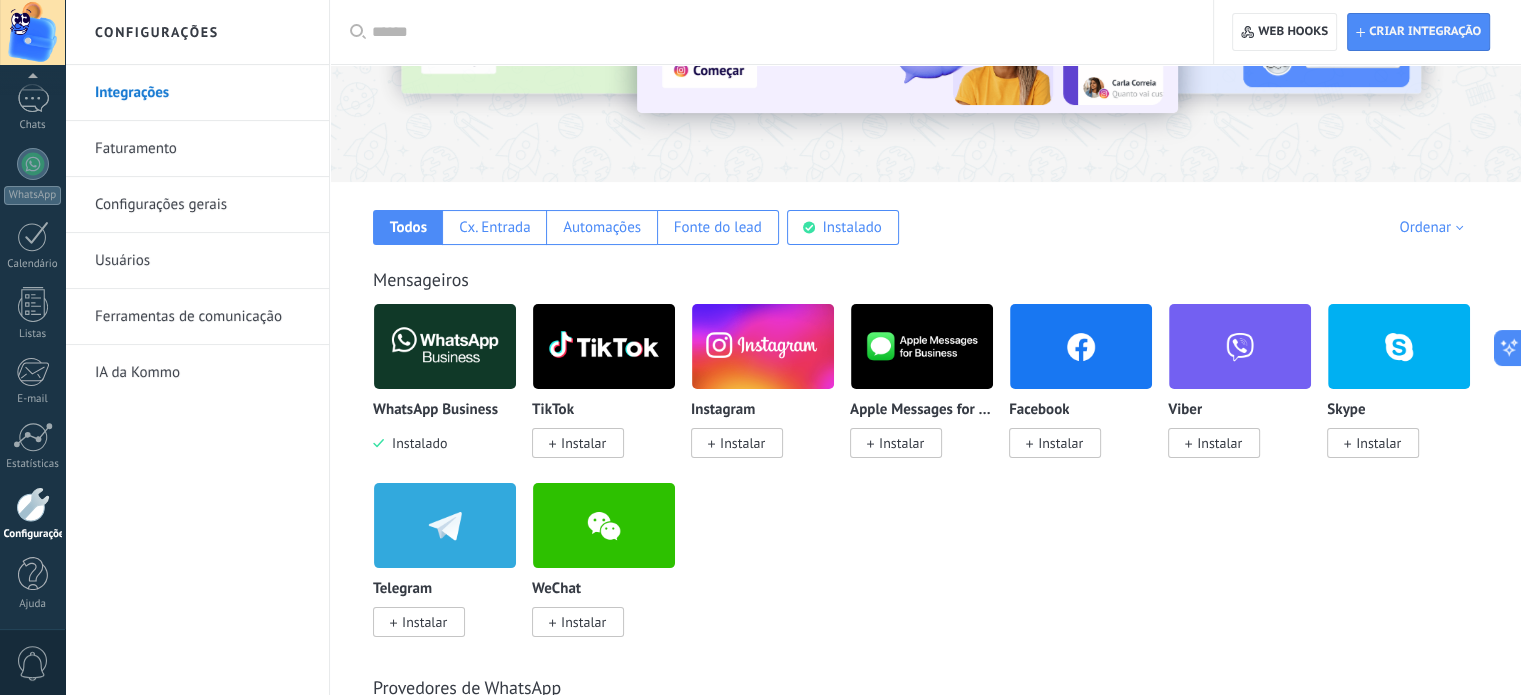 click on "Instalado" at bounding box center [415, 443] 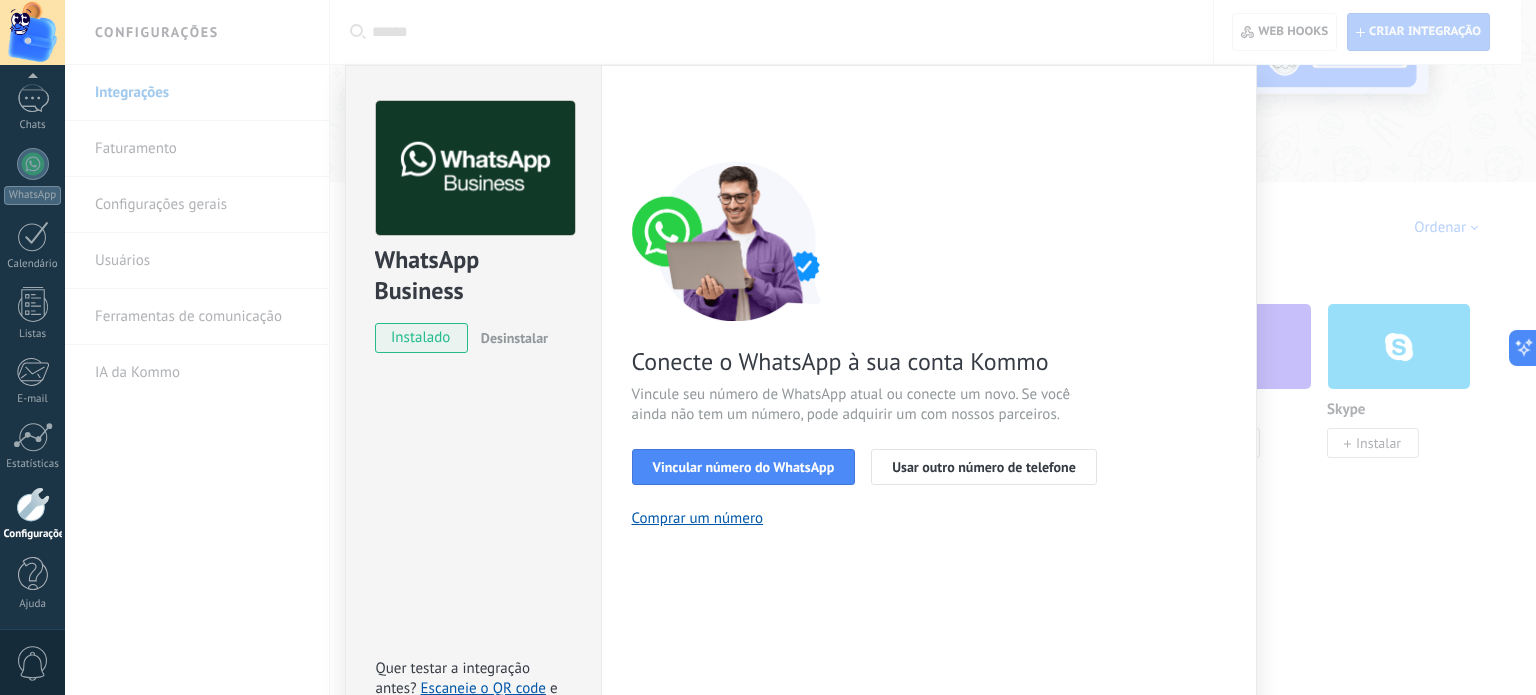 click on "Desinstalar" at bounding box center [514, 338] 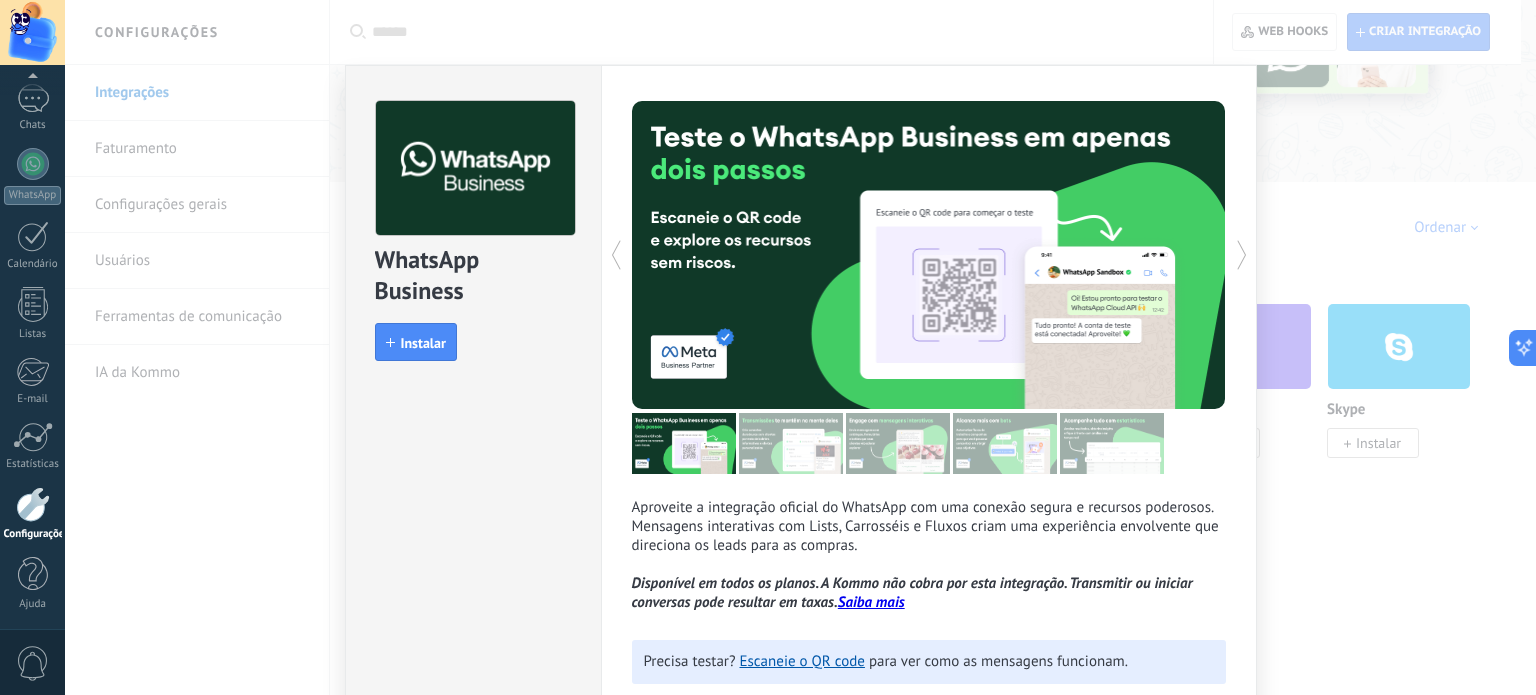 click on "WhatsApp Business install Instalar Aproveite a integração oficial do WhatsApp com uma conexão segura e recursos poderosos. Mensagens interativas com Lists, Carrosséis e Fluxos criam uma experiência envolvente que direciona os leads para as compras.    Disponível em todos os planos. A Kommo não cobra por esta integração. Transmitir ou iniciar conversas pode resultar em taxas.  Saiba mais Mais Precisa testar?   Escaneie o QR code   para ver como as mensagens funcionam." at bounding box center (800, 347) 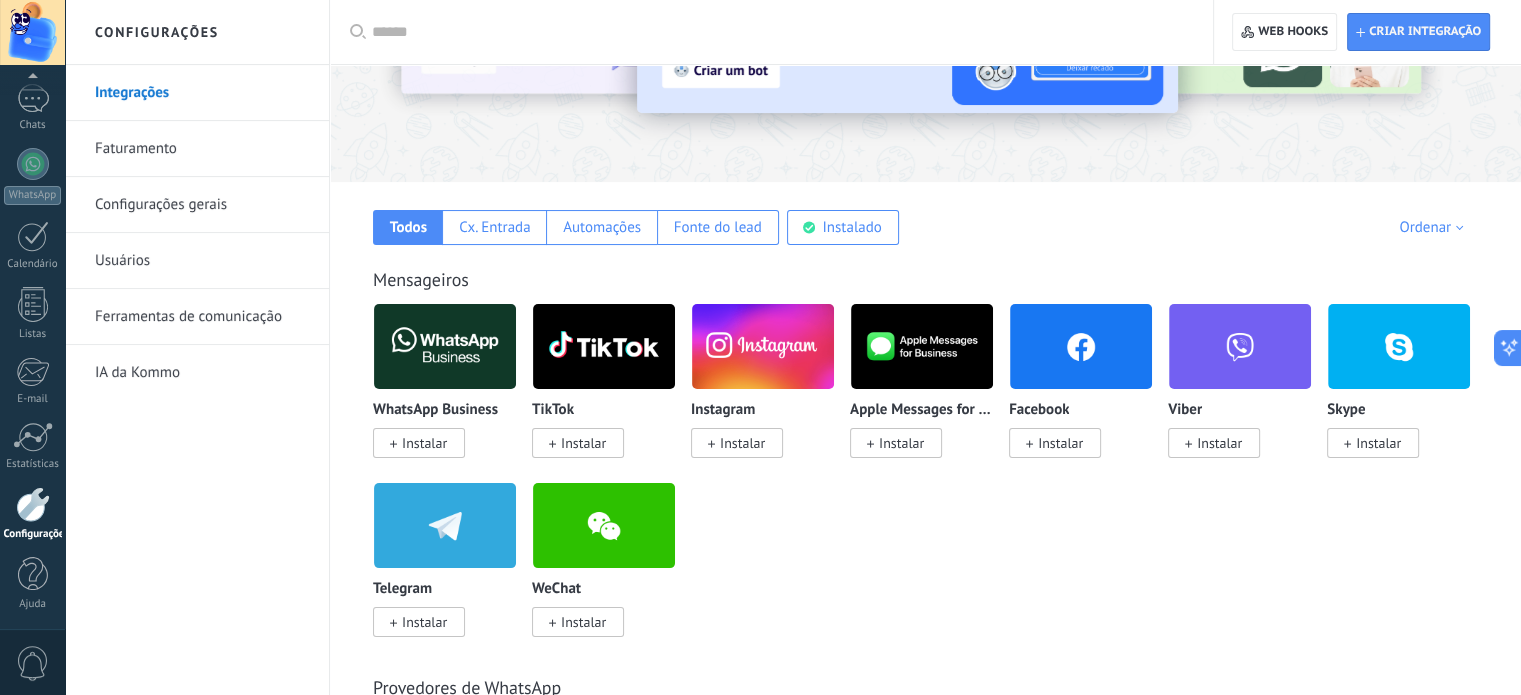 click on "Instalar" at bounding box center [742, 443] 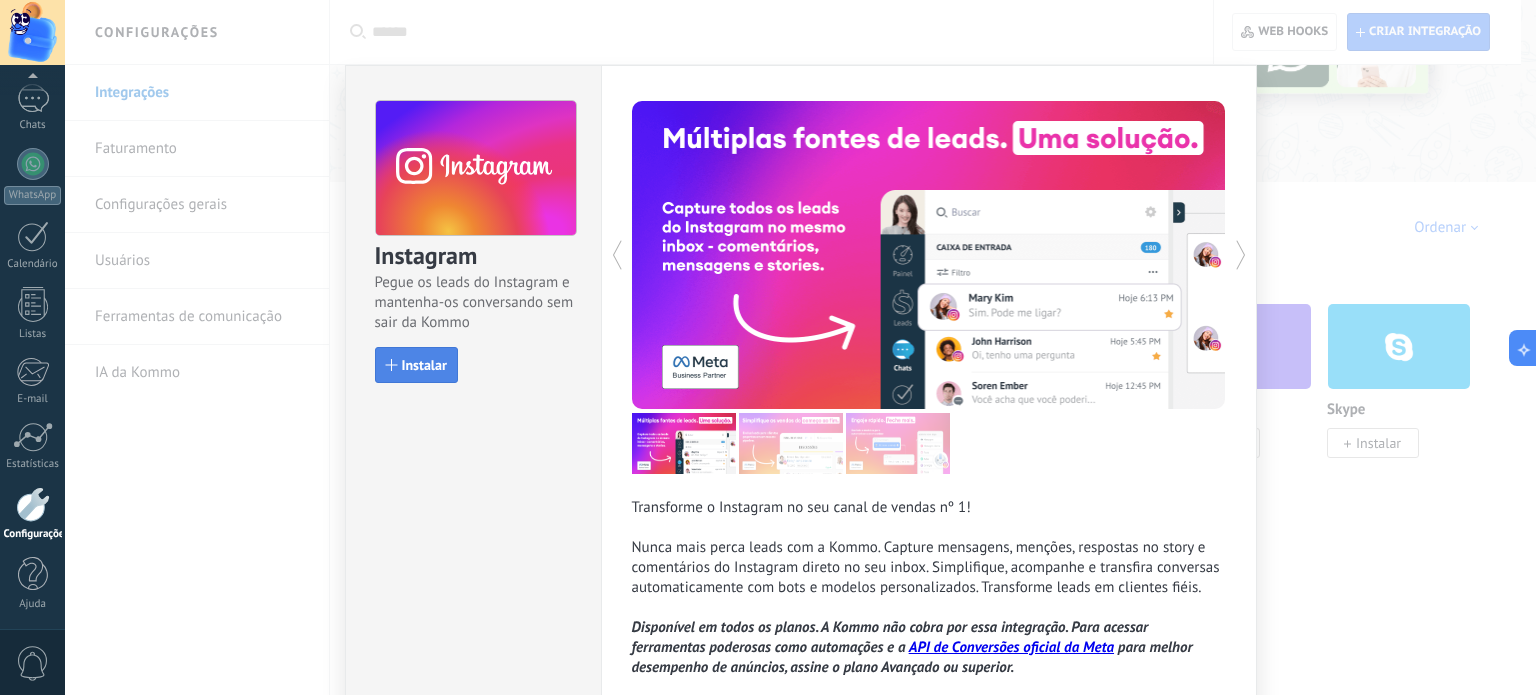 click on "Instalar" at bounding box center (424, 365) 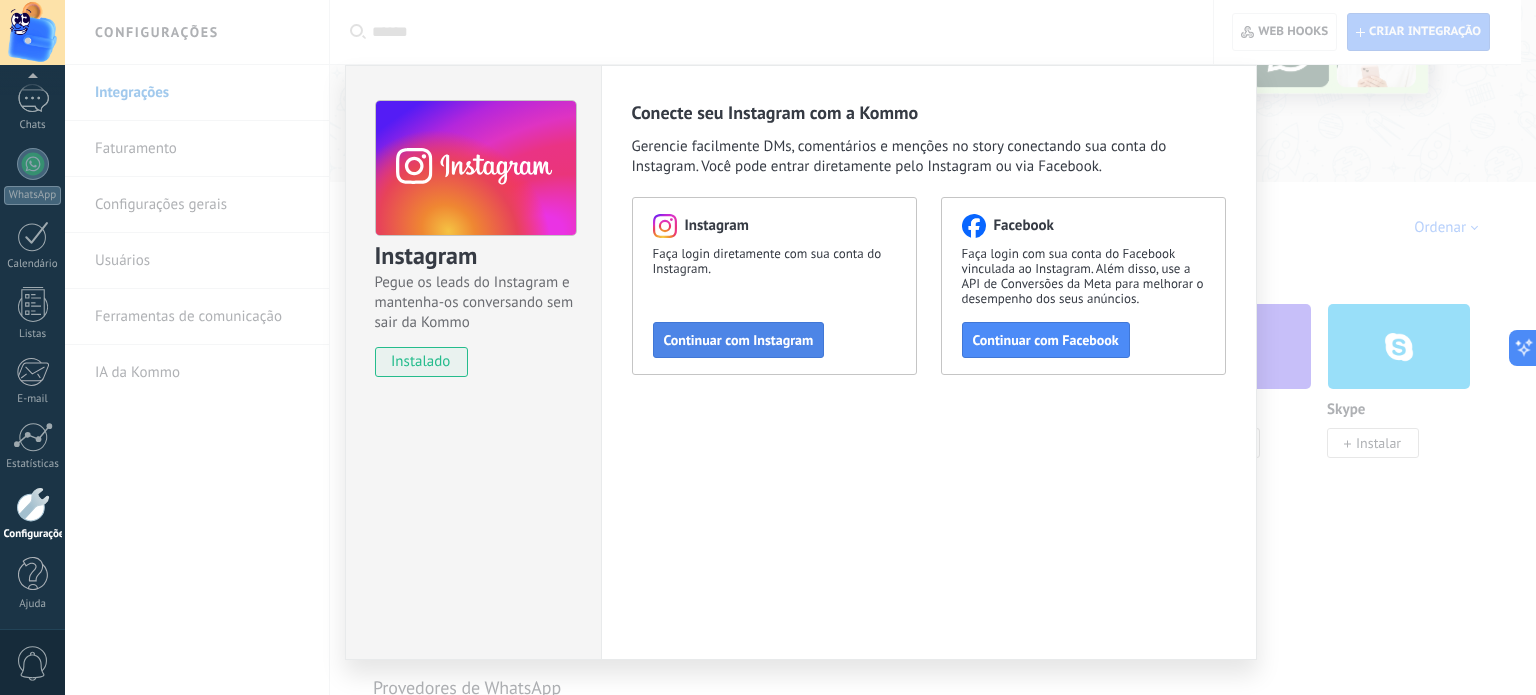 click on "Continuar com Instagram" at bounding box center [739, 340] 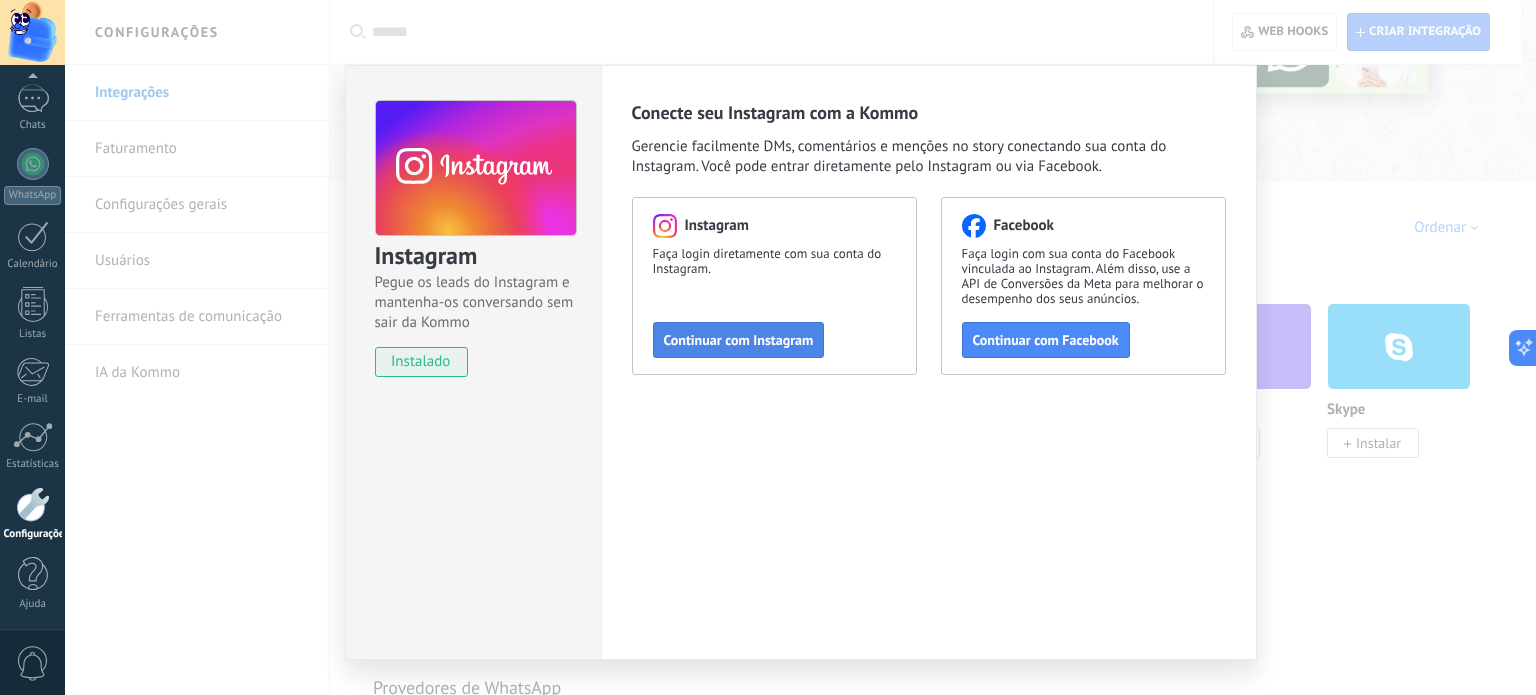 click on "Continuar com Instagram" at bounding box center (739, 340) 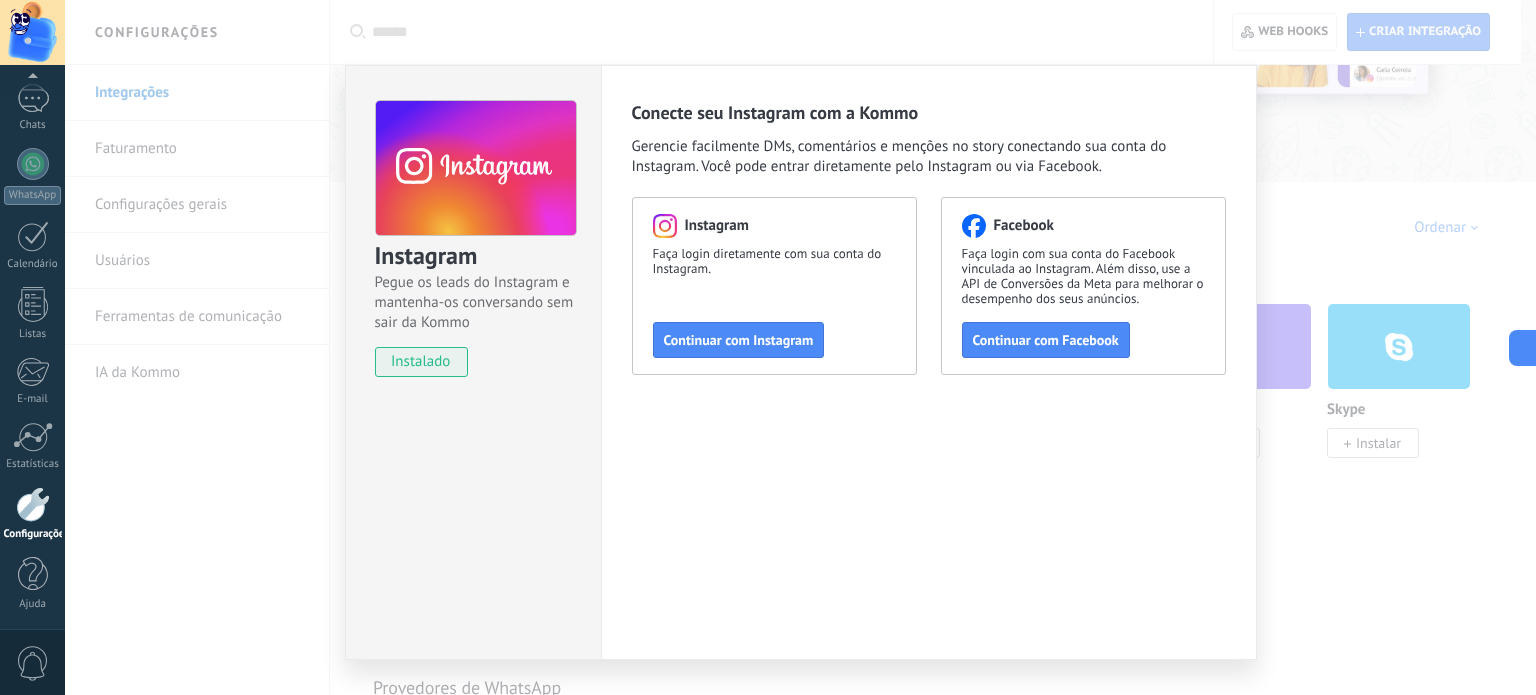 click on "Instagram Pegue os leads do Instagram e mantenha-os conversando sem sair da Kommo instalado Conecte seu Instagram com a Kommo Gerencie facilmente DMs, comentários e menções no story conectando sua conta do Instagram. Você pode entrar diretamente pelo Instagram ou via Facebook. Instagram Faça login diretamente com sua conta do Instagram. Continuar com Instagram Facebook Faça login com sua conta do Facebook vinculada ao Instagram. Além disso, use a API de Conversões da Meta para melhorar o desempenho dos seus anúncios. Continuar com Facebook" at bounding box center (800, 347) 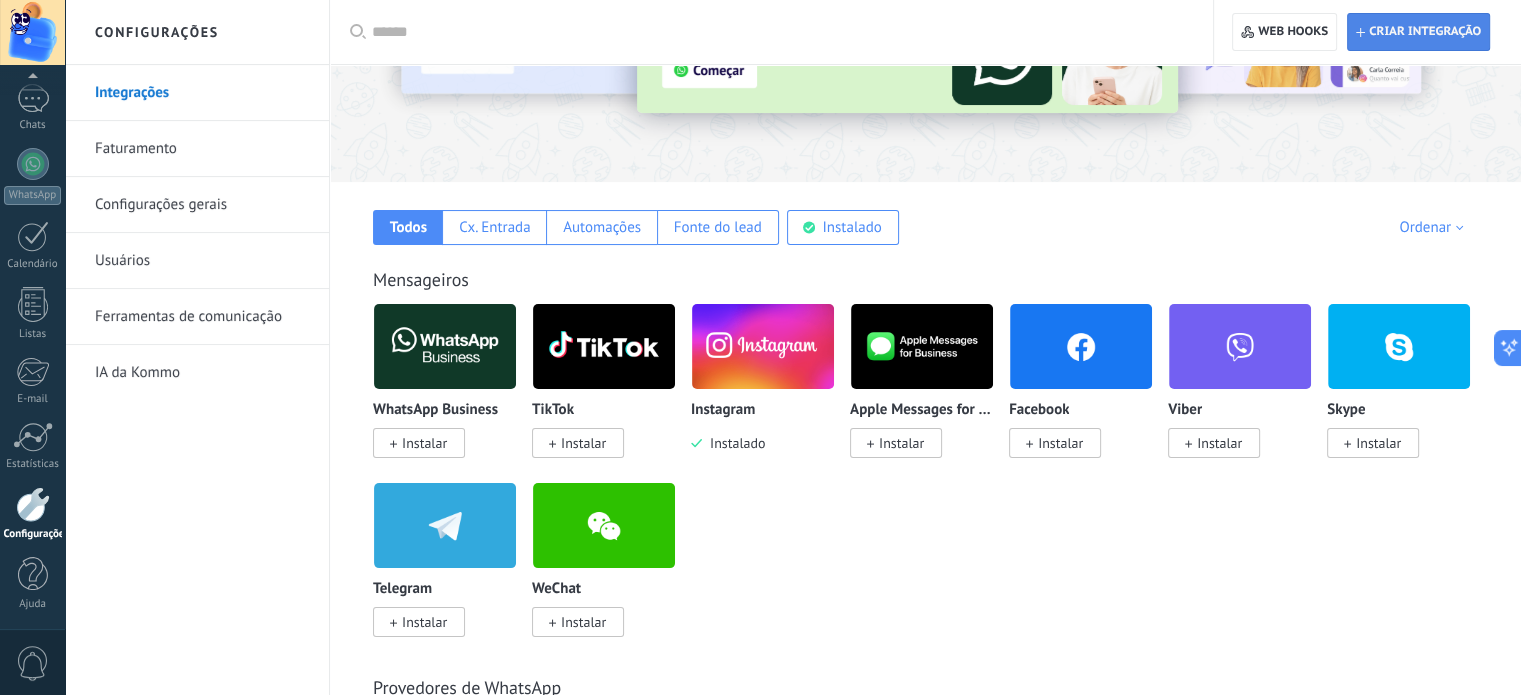 click on "Criar integração" at bounding box center [1425, 32] 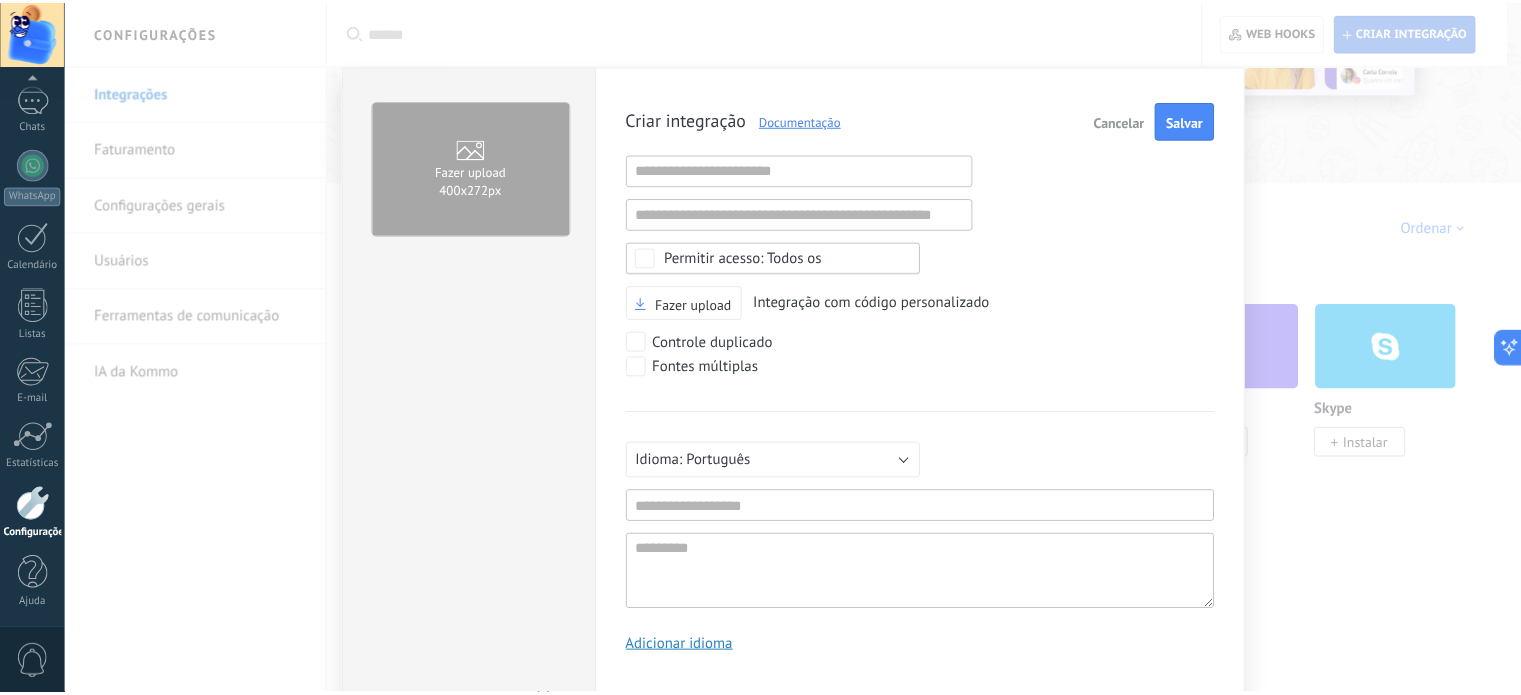 scroll, scrollTop: 19, scrollLeft: 0, axis: vertical 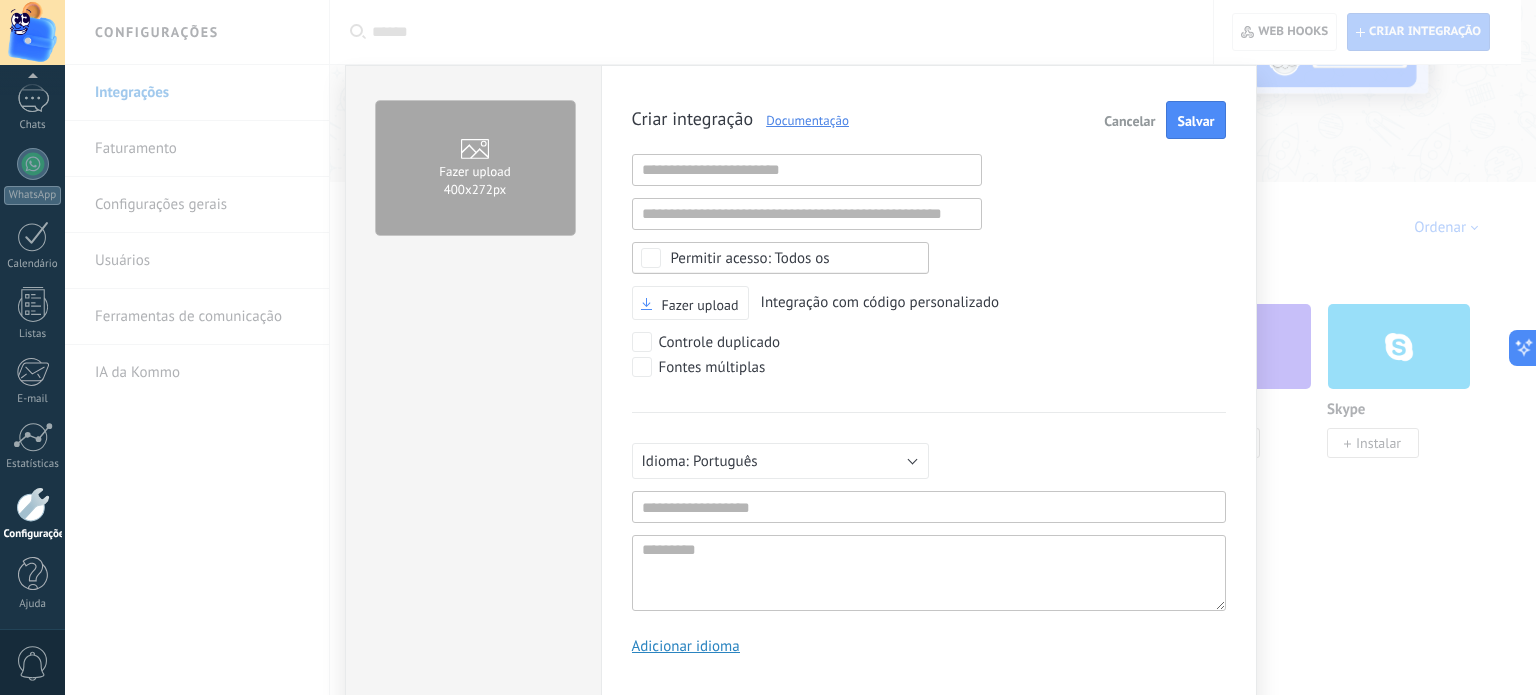 click on "Cancelar" at bounding box center (1129, 121) 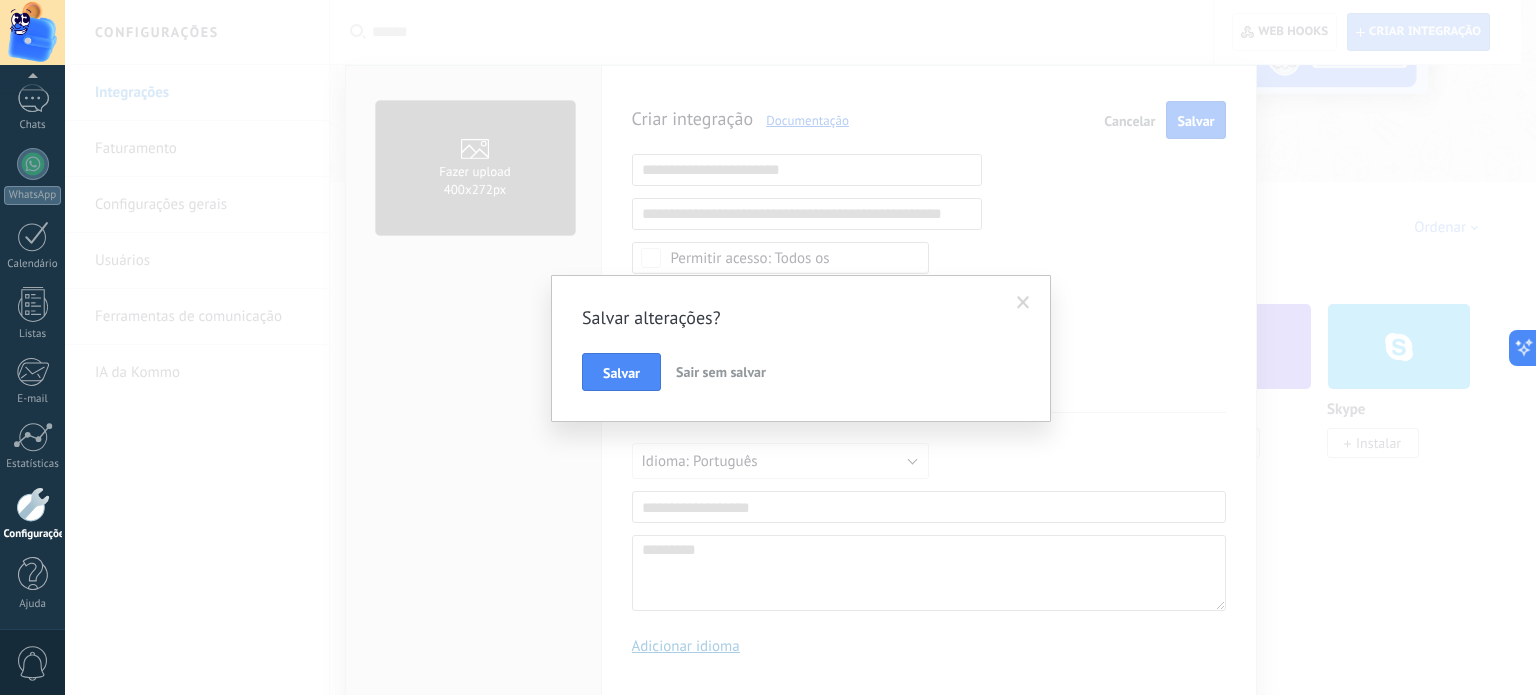 click on "Sair sem salvar" at bounding box center [721, 372] 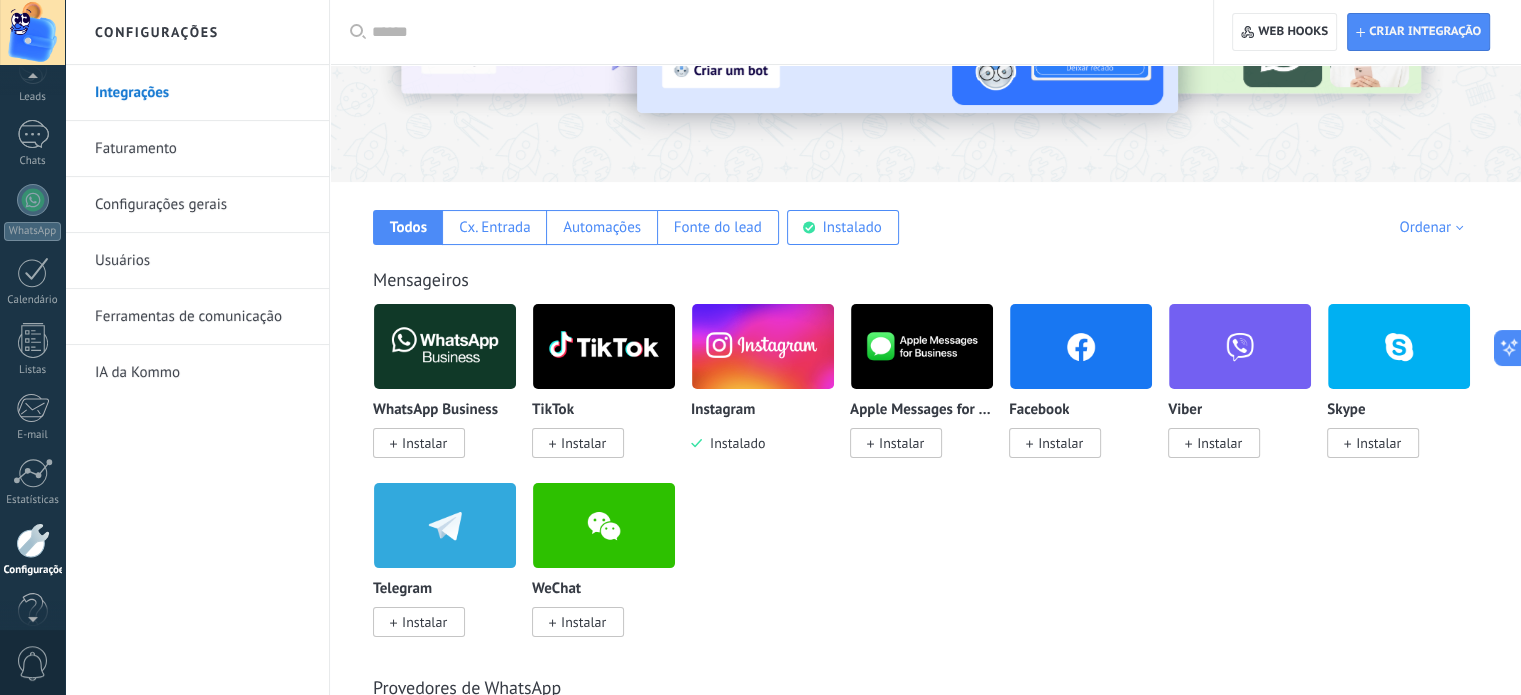scroll, scrollTop: 0, scrollLeft: 0, axis: both 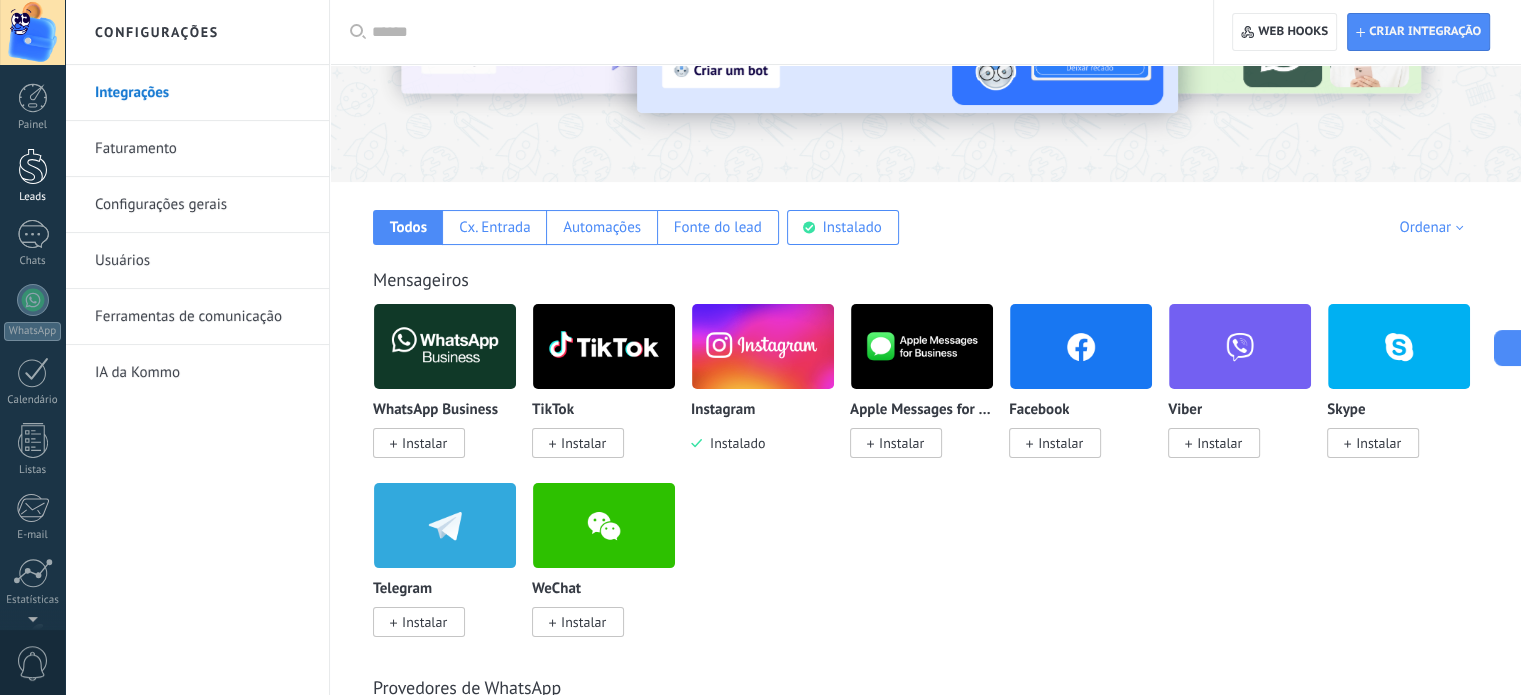 click at bounding box center (33, 166) 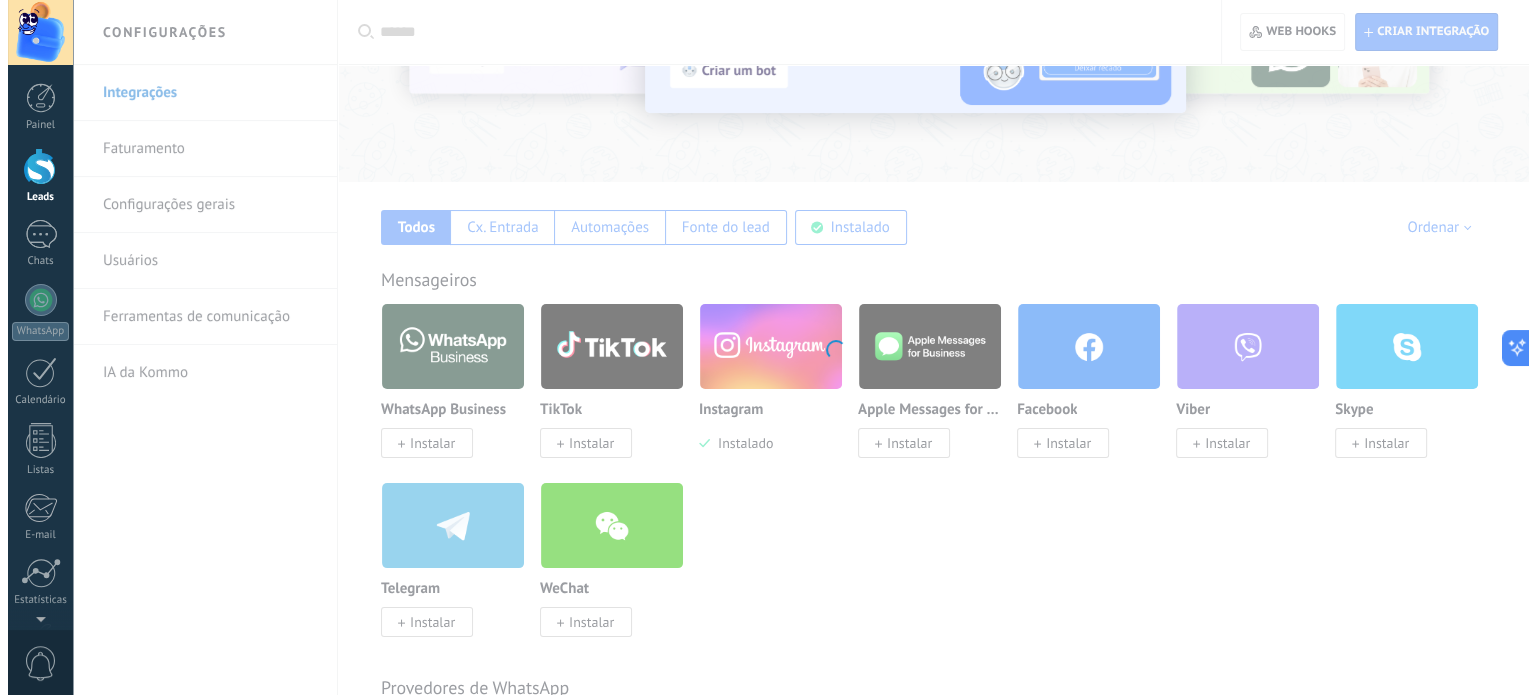 scroll, scrollTop: 0, scrollLeft: 0, axis: both 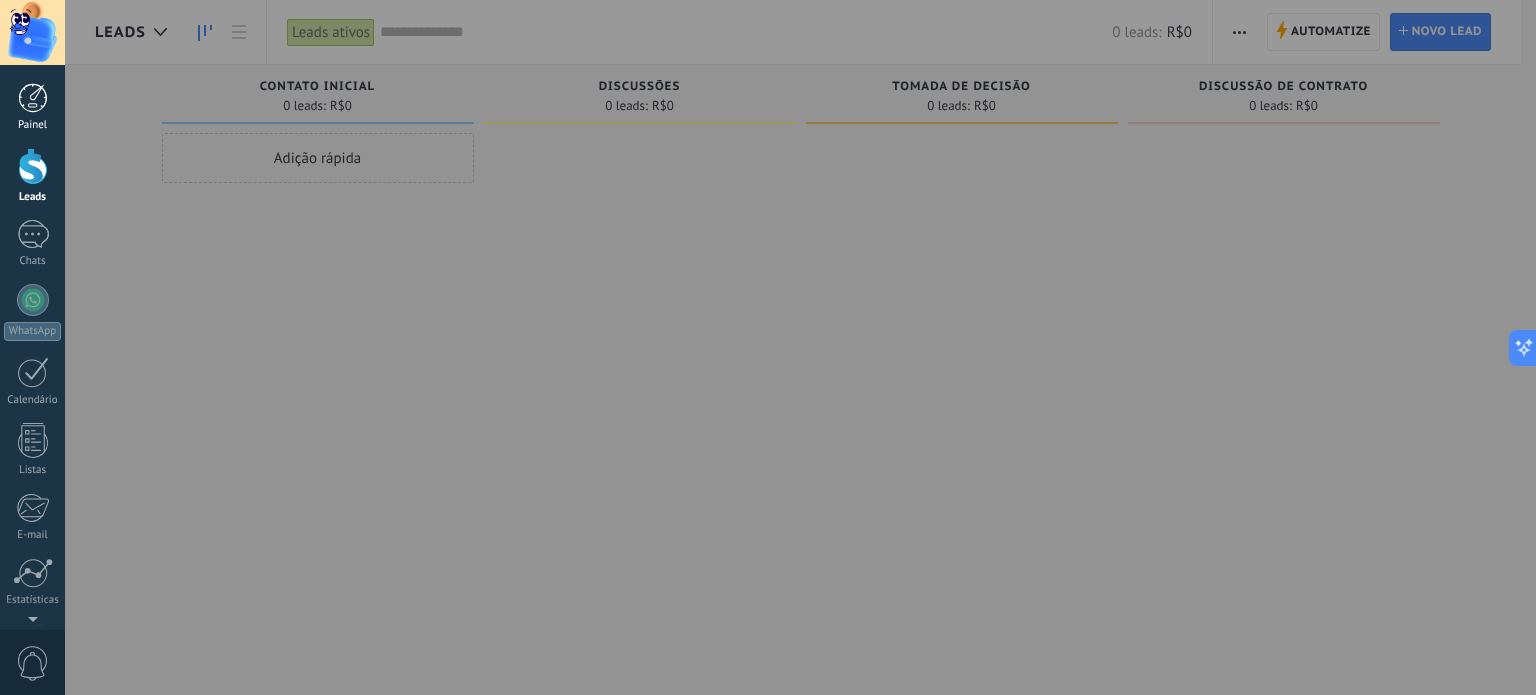 click at bounding box center [33, 98] 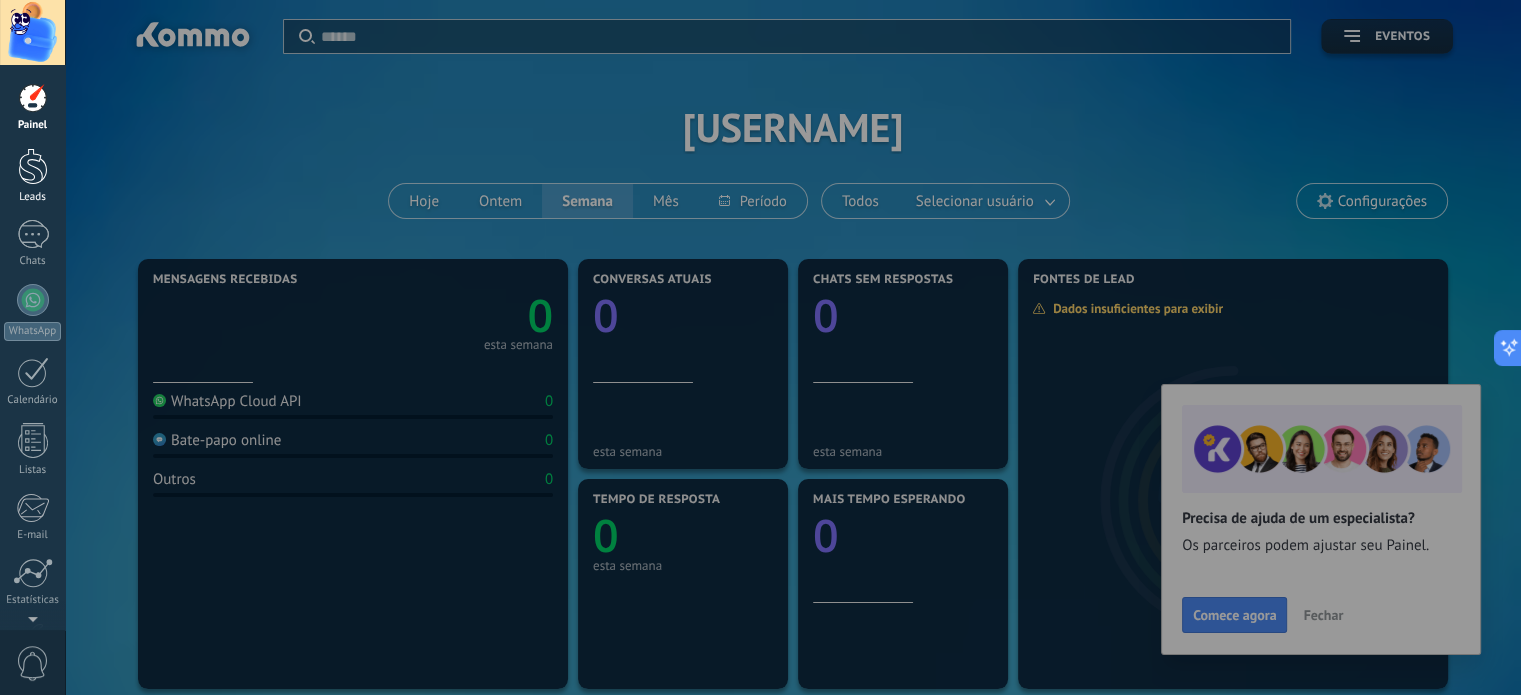 click at bounding box center (33, 166) 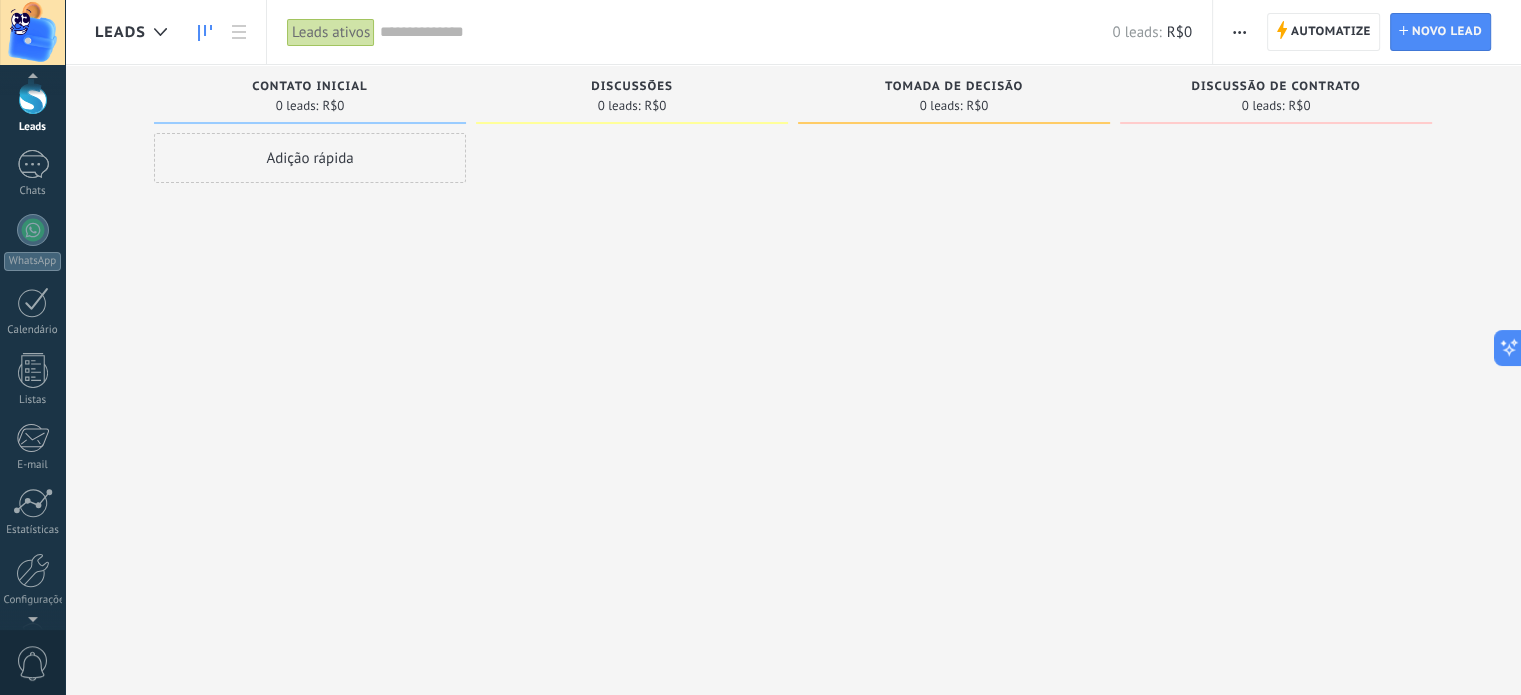 scroll, scrollTop: 136, scrollLeft: 0, axis: vertical 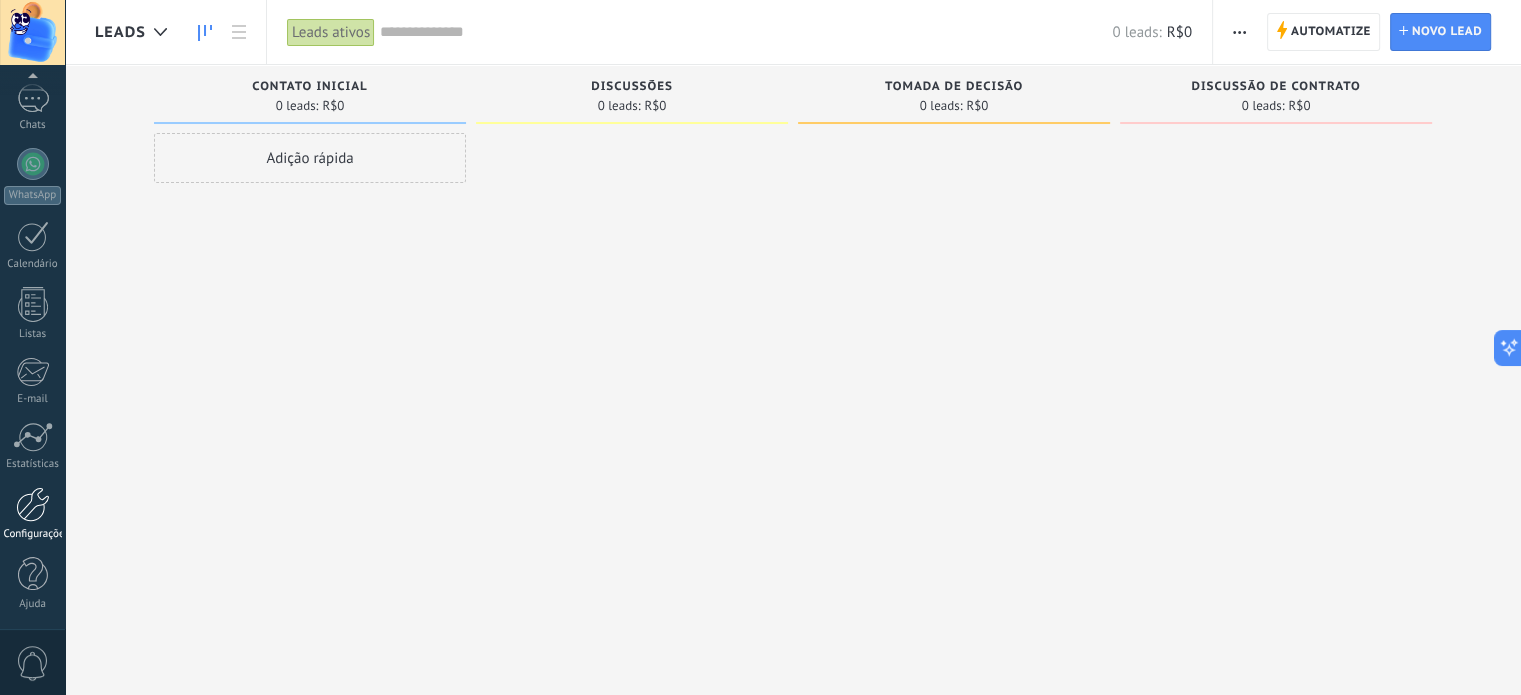 click at bounding box center (33, 504) 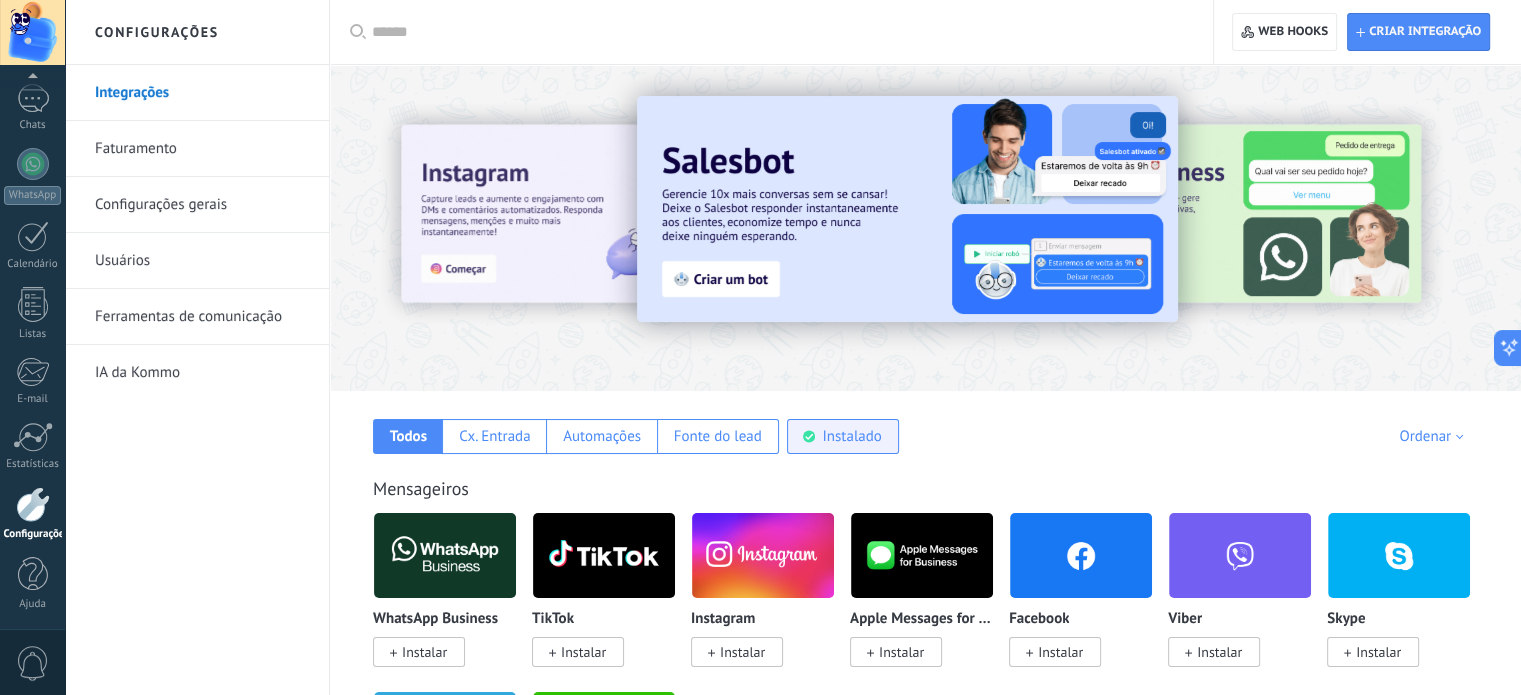click on "Instalado" at bounding box center (851, 436) 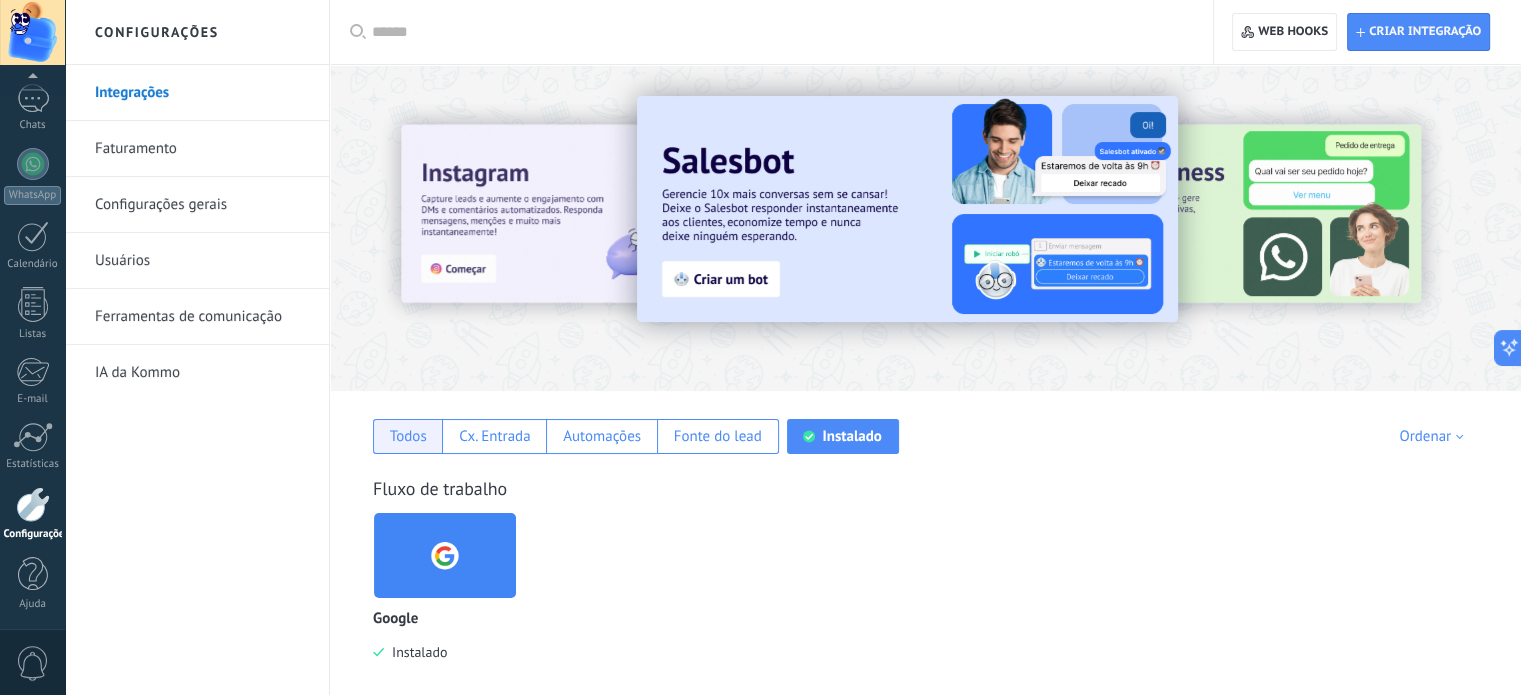 click on "Todos" at bounding box center [408, 436] 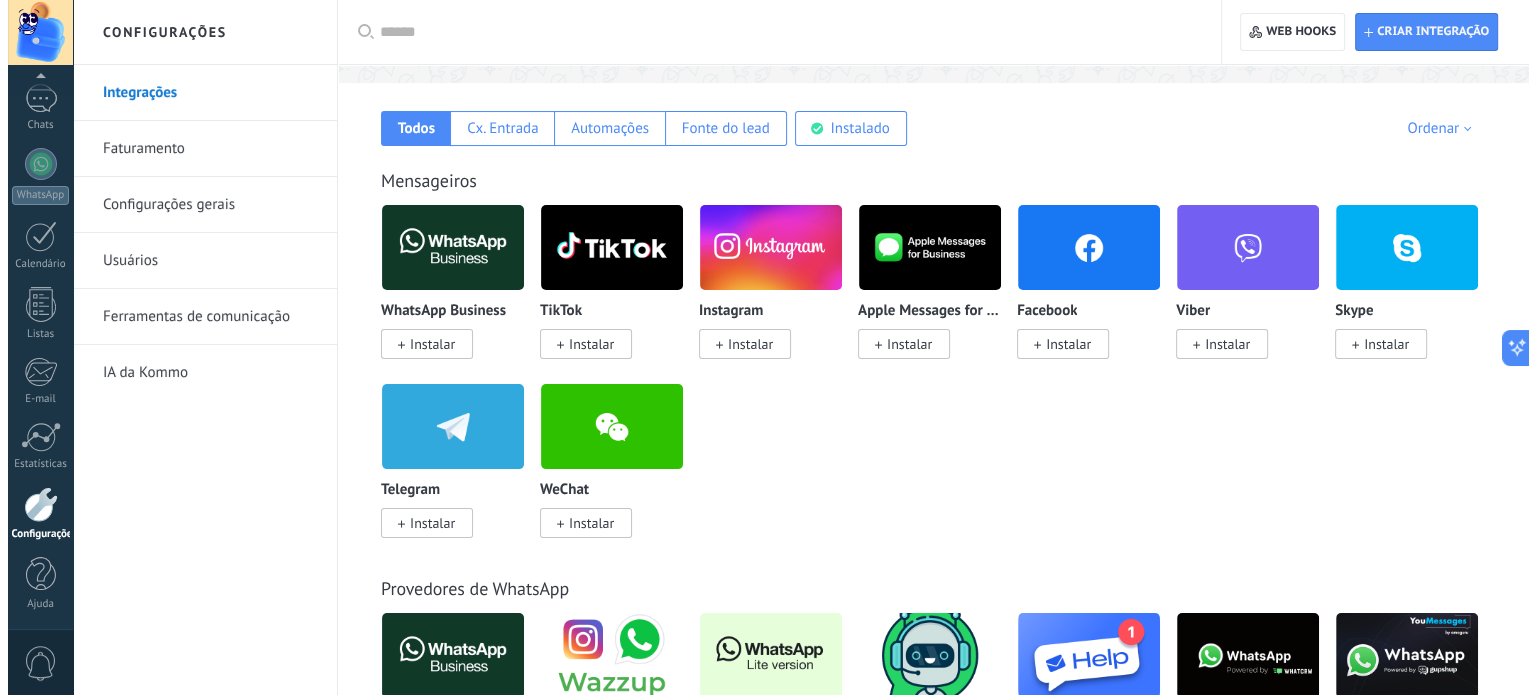scroll, scrollTop: 160, scrollLeft: 0, axis: vertical 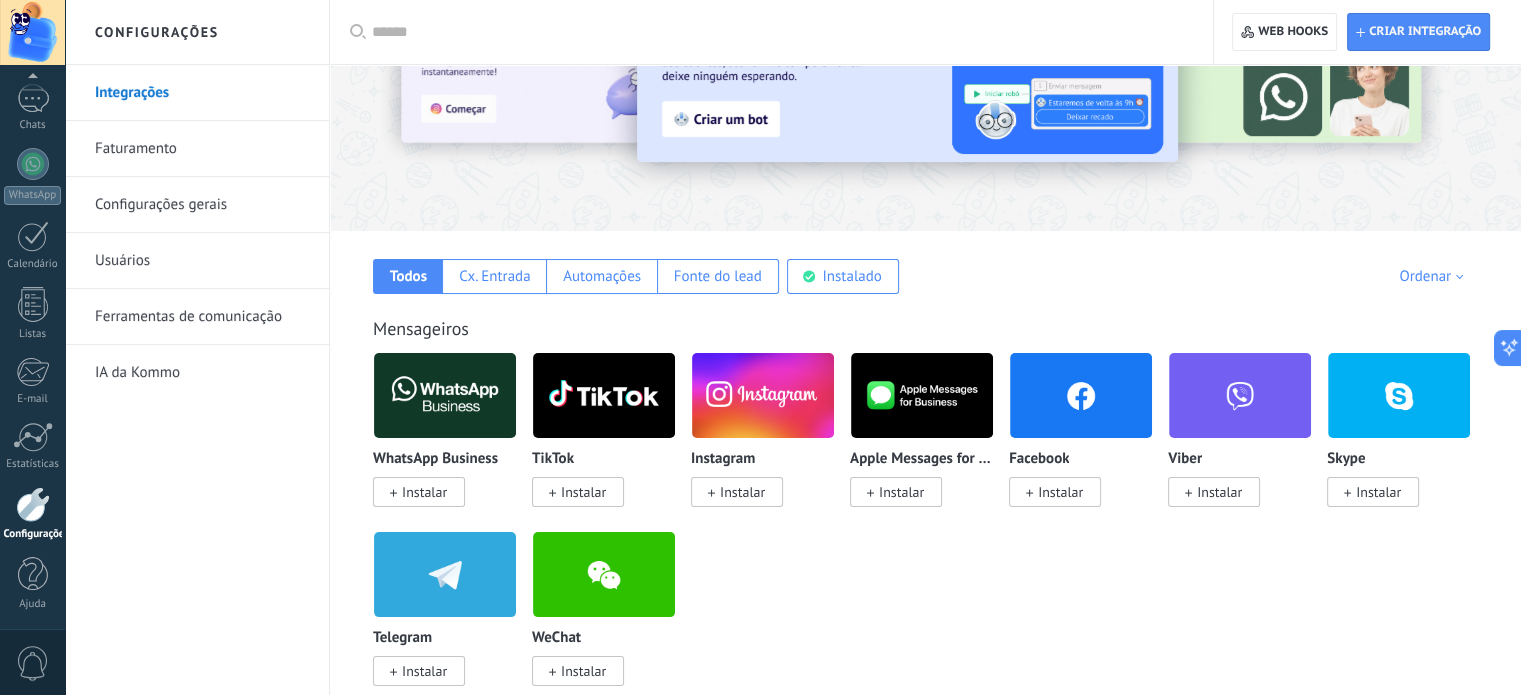 click on "Instalar" at bounding box center [742, 492] 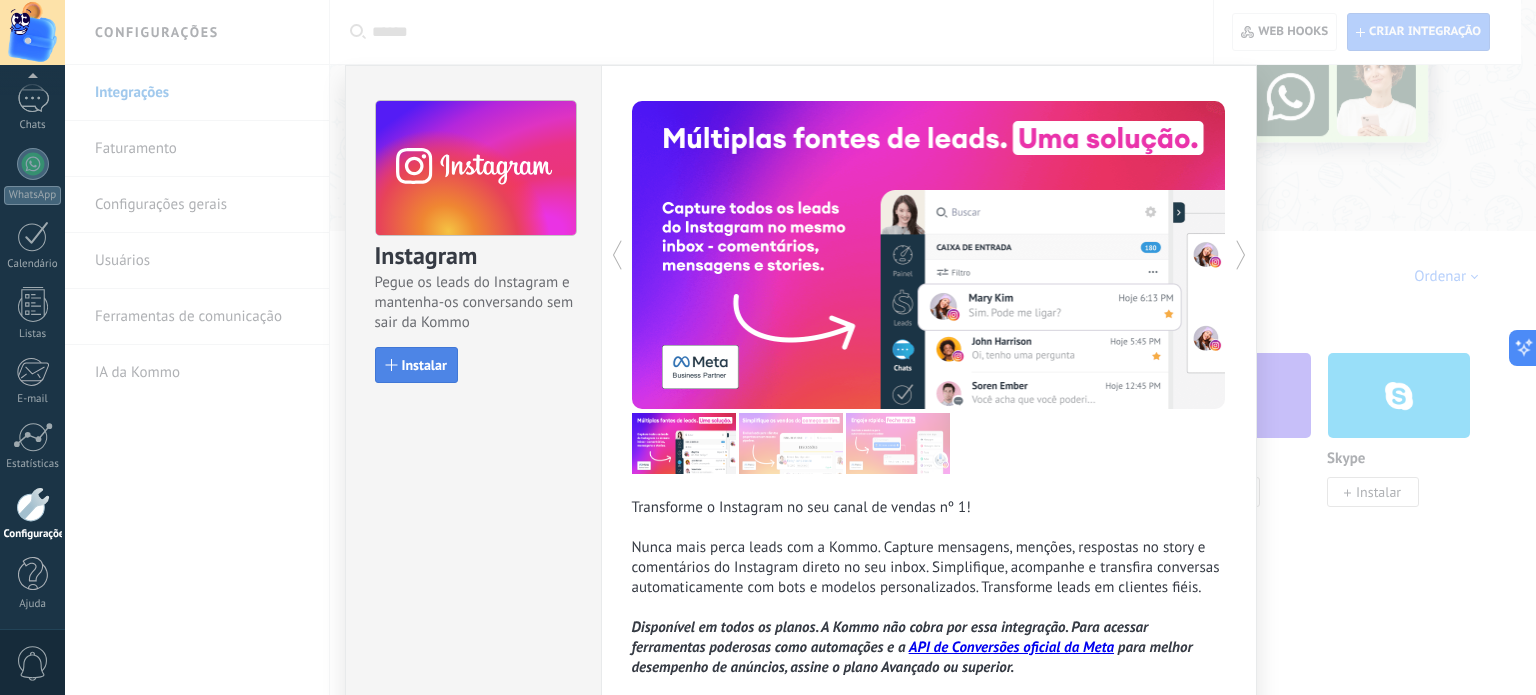 click on "Instalar" at bounding box center (424, 365) 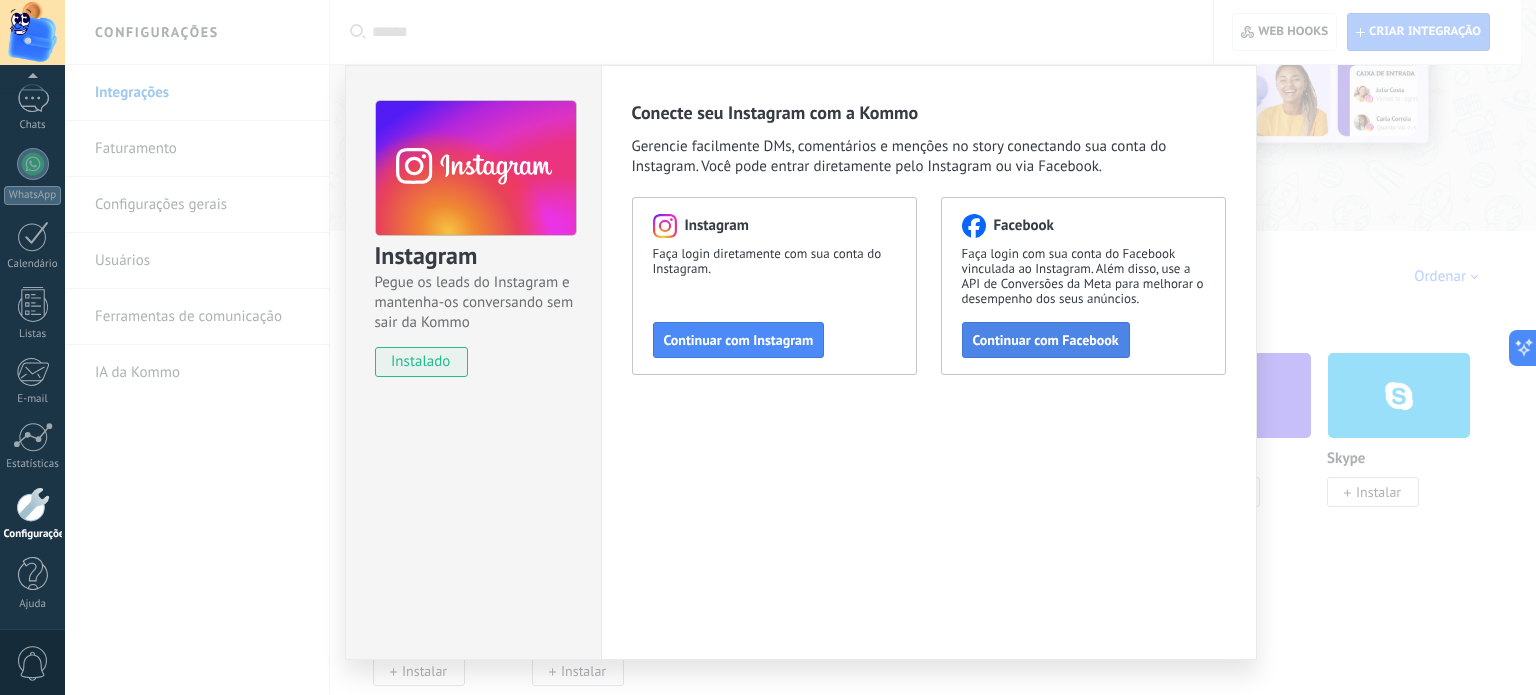 click on "Continuar com Facebook" at bounding box center (739, 340) 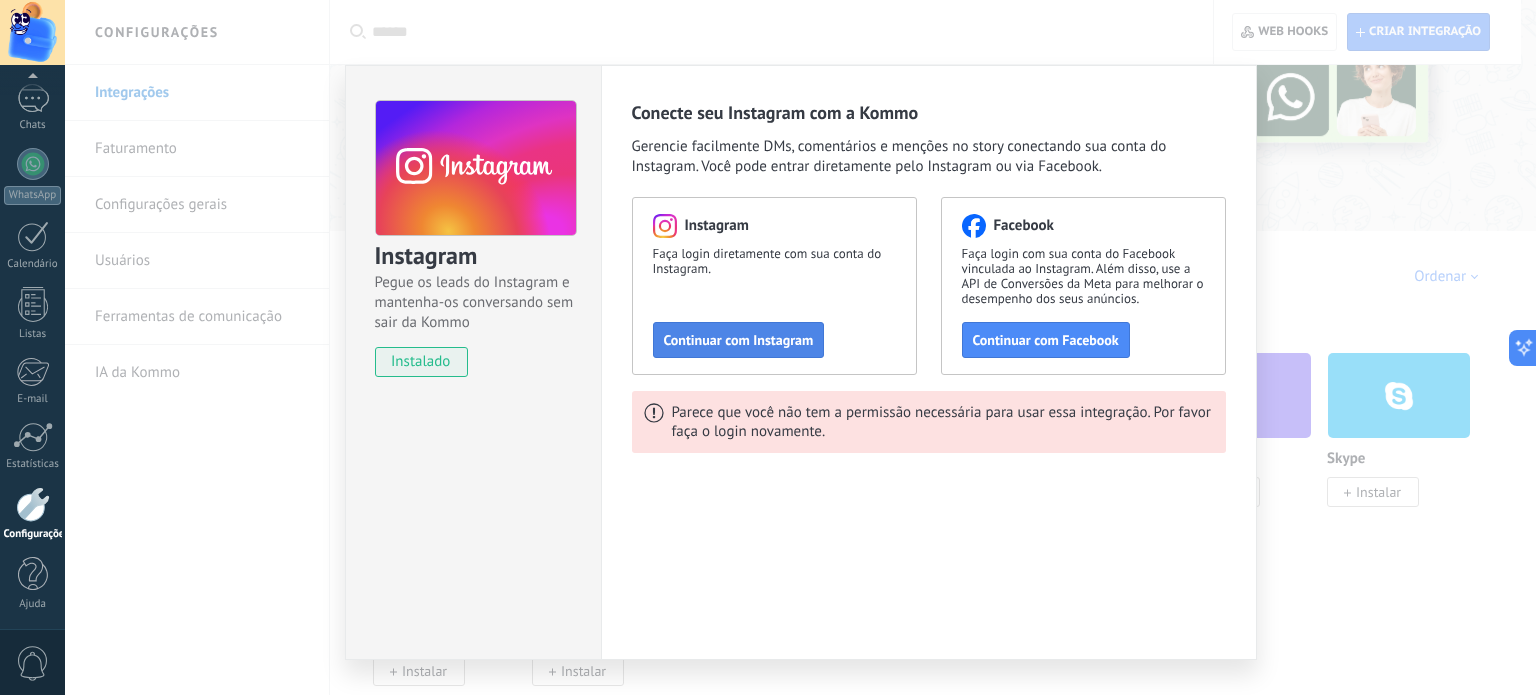 click on "Continuar com Instagram" at bounding box center (739, 340) 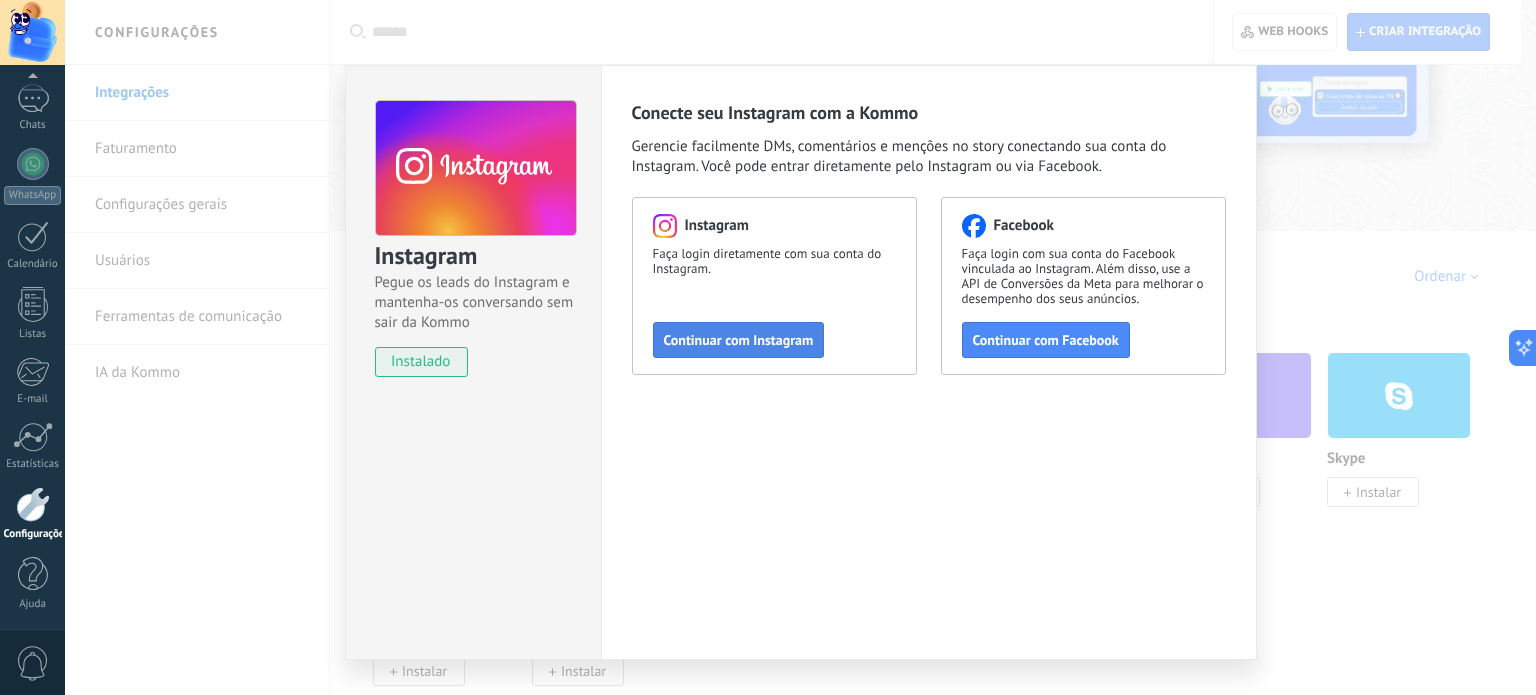 click on "Continuar com Instagram" at bounding box center [739, 340] 